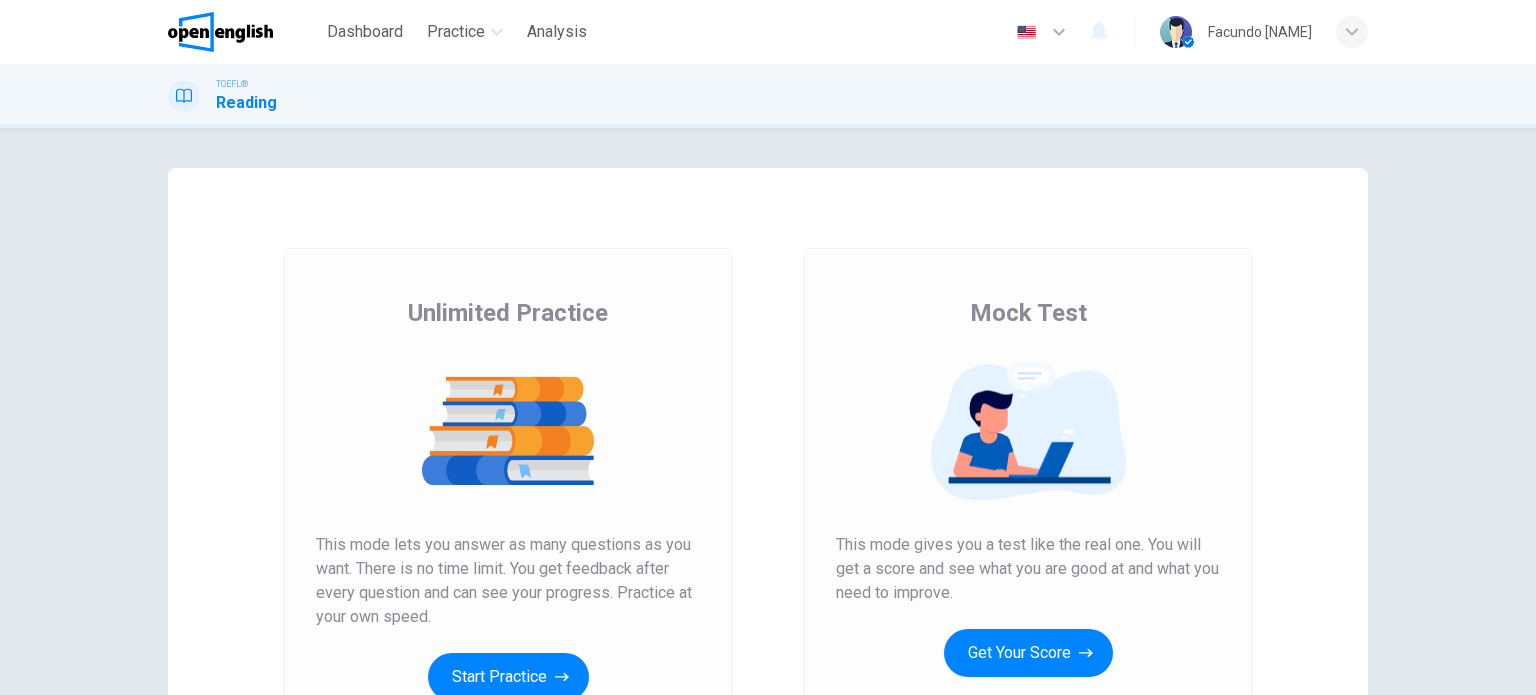 scroll, scrollTop: 0, scrollLeft: 0, axis: both 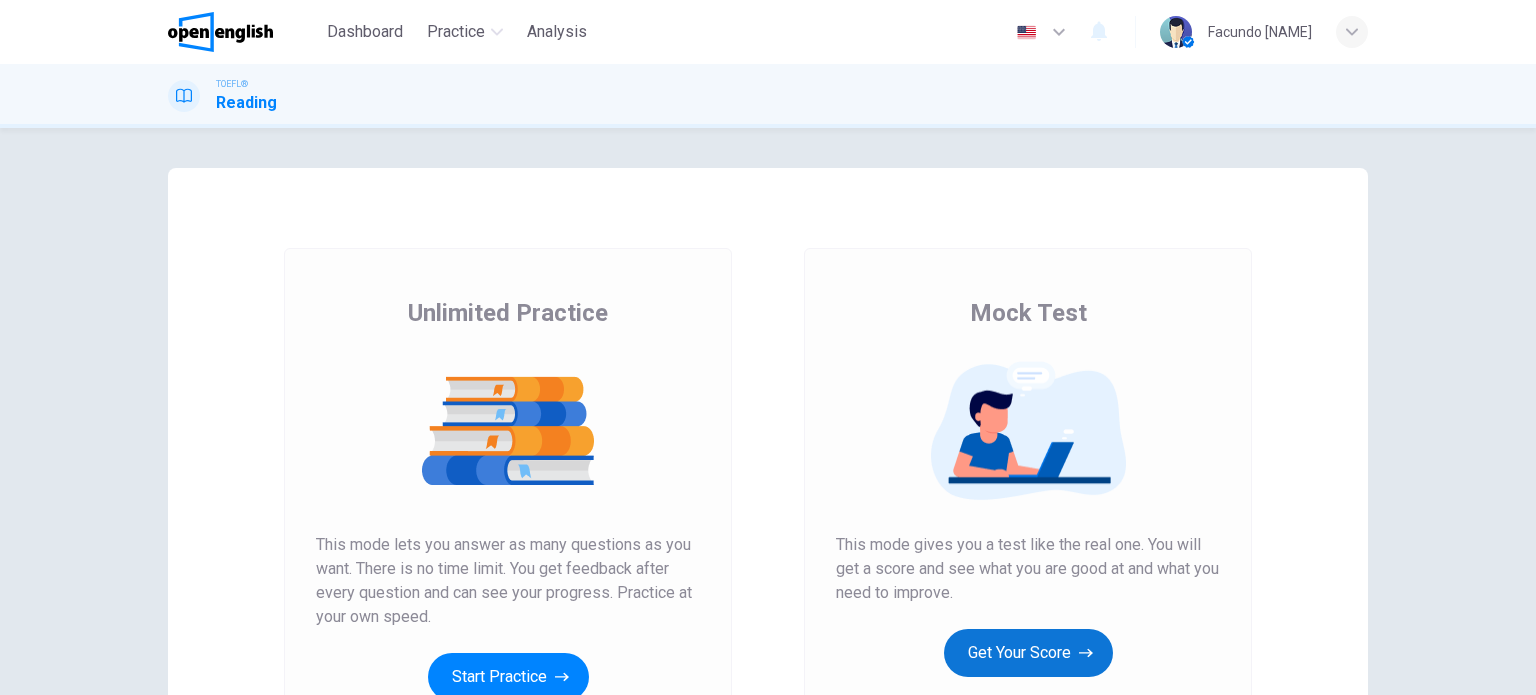 click on "Get Your Score" at bounding box center [1028, 653] 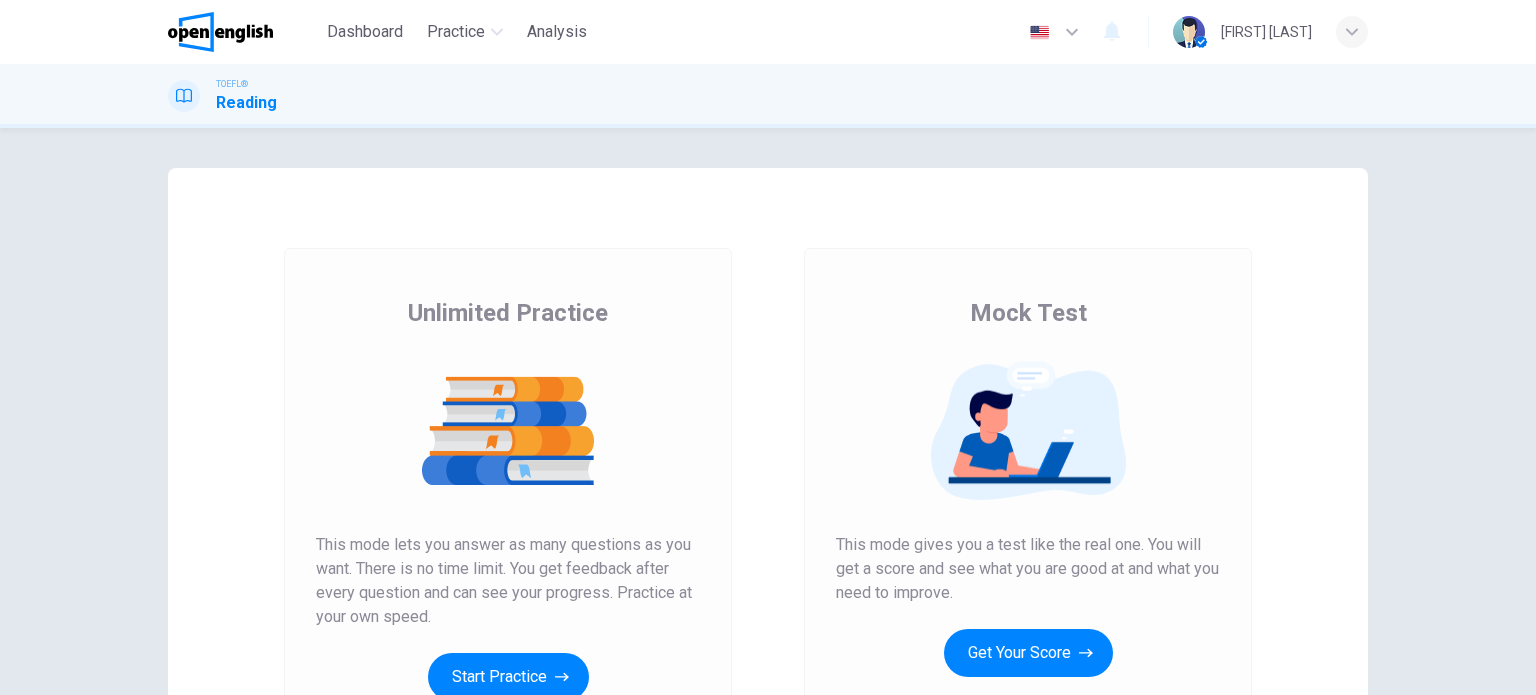 scroll, scrollTop: 0, scrollLeft: 0, axis: both 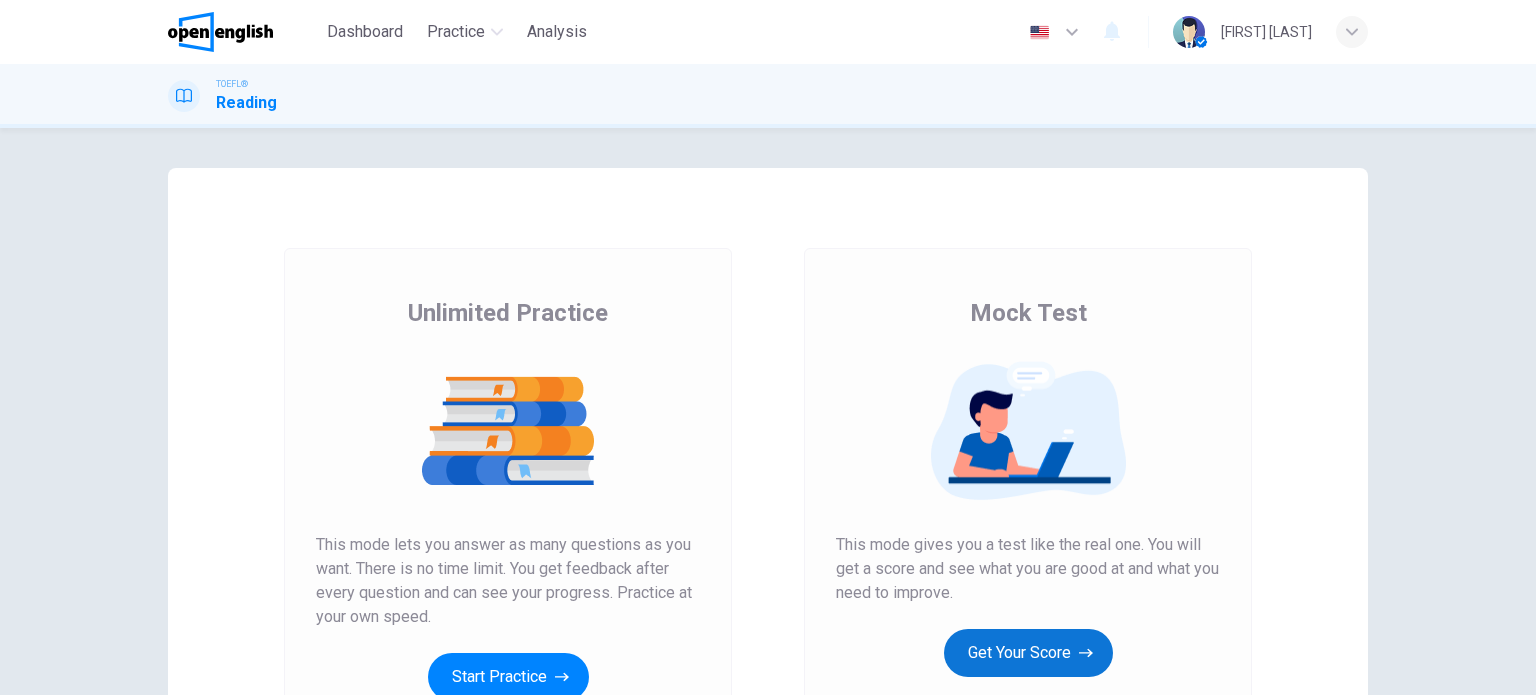 click on "Get Your Score" at bounding box center [1028, 653] 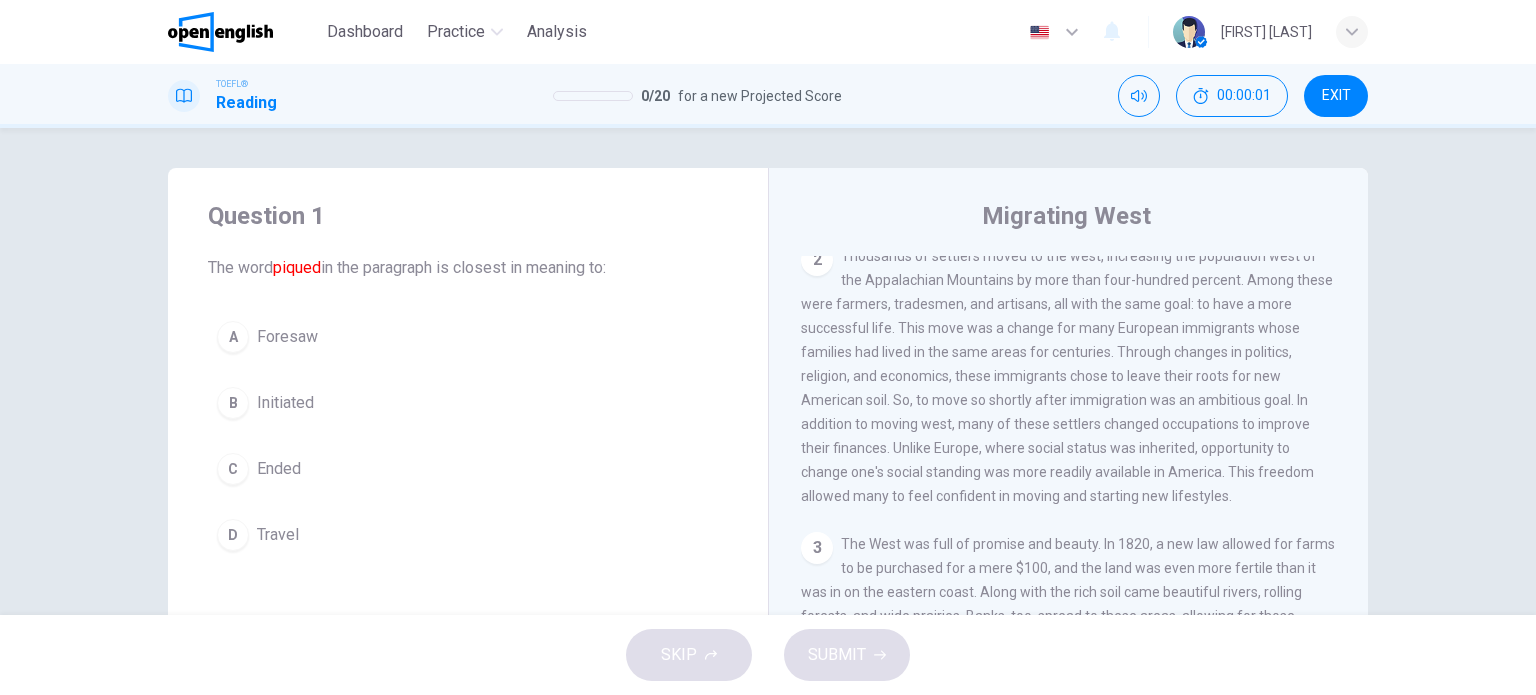 scroll, scrollTop: 0, scrollLeft: 0, axis: both 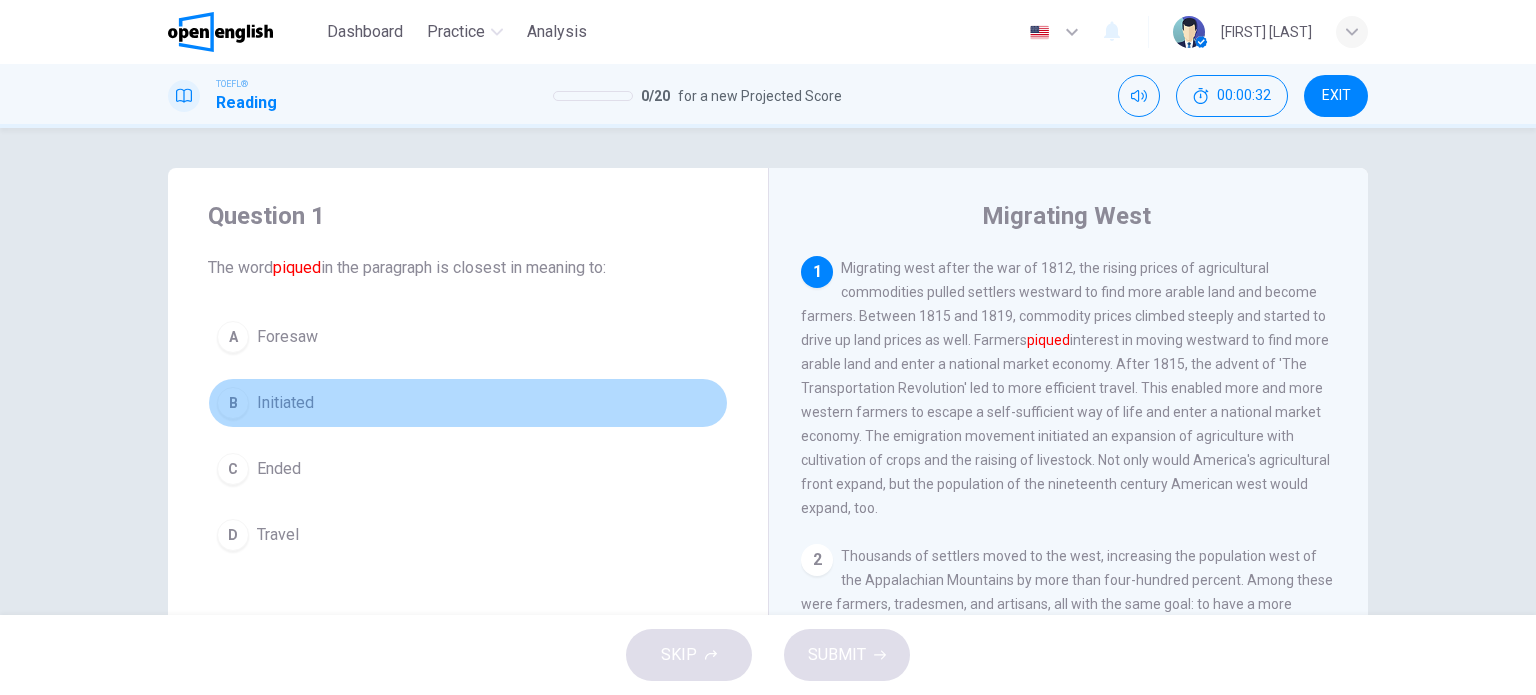 click on "B" at bounding box center (233, 403) 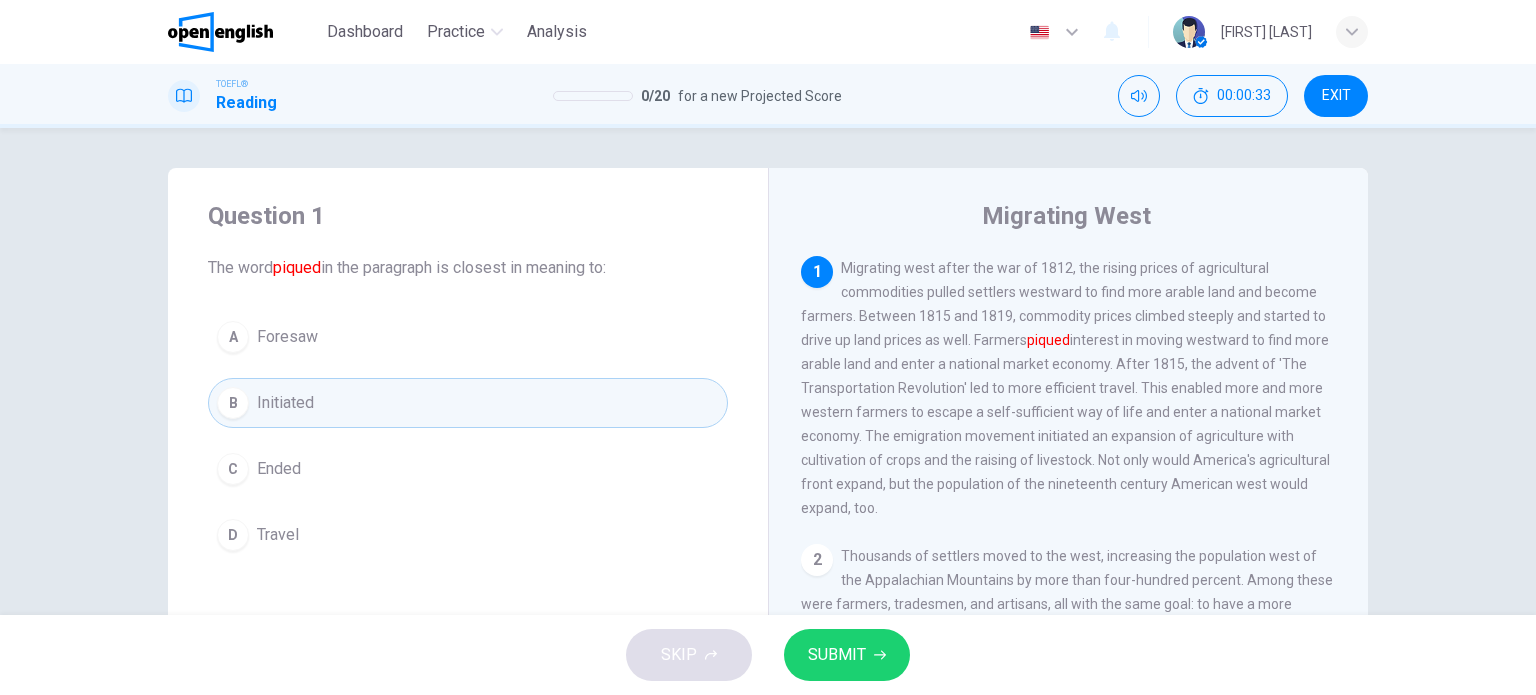 click on "SUBMIT" at bounding box center (837, 655) 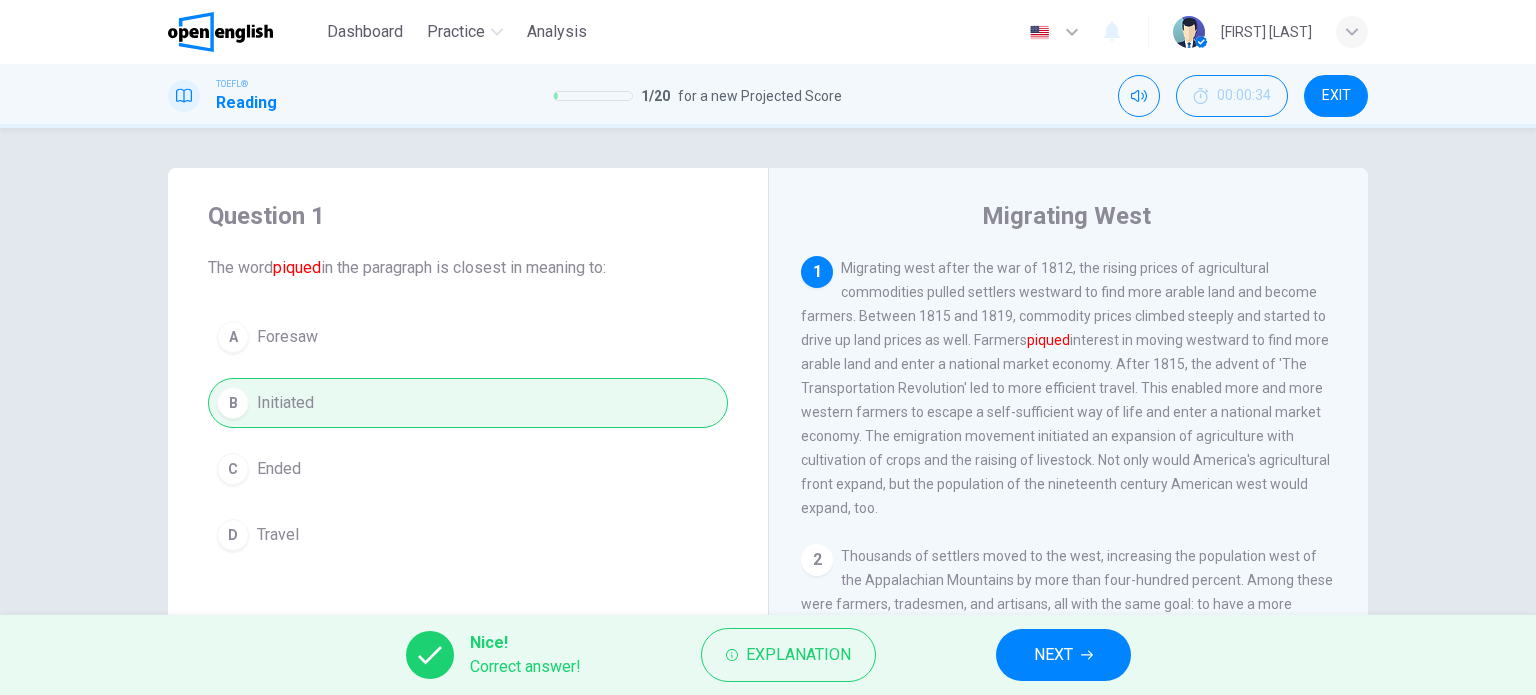 click on "NEXT" at bounding box center [1063, 655] 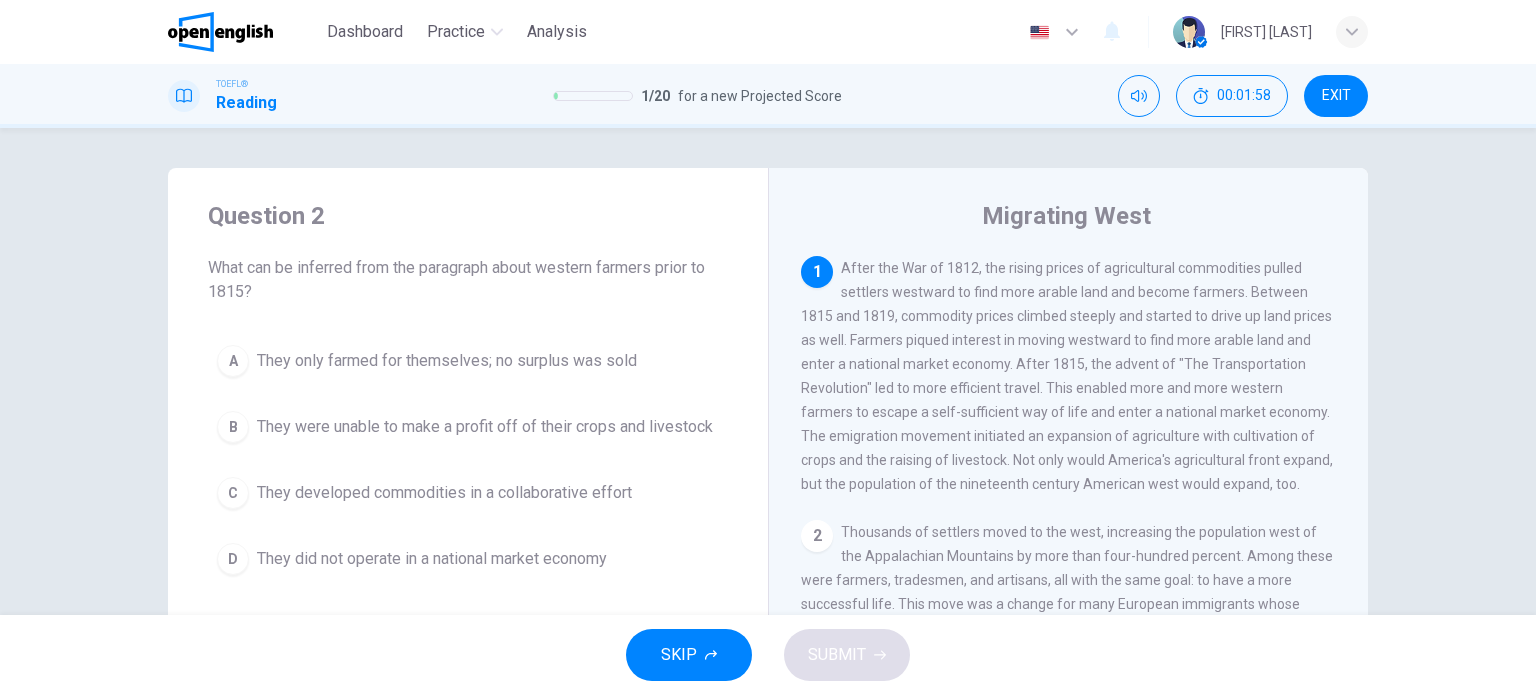 click on "D" at bounding box center [233, 559] 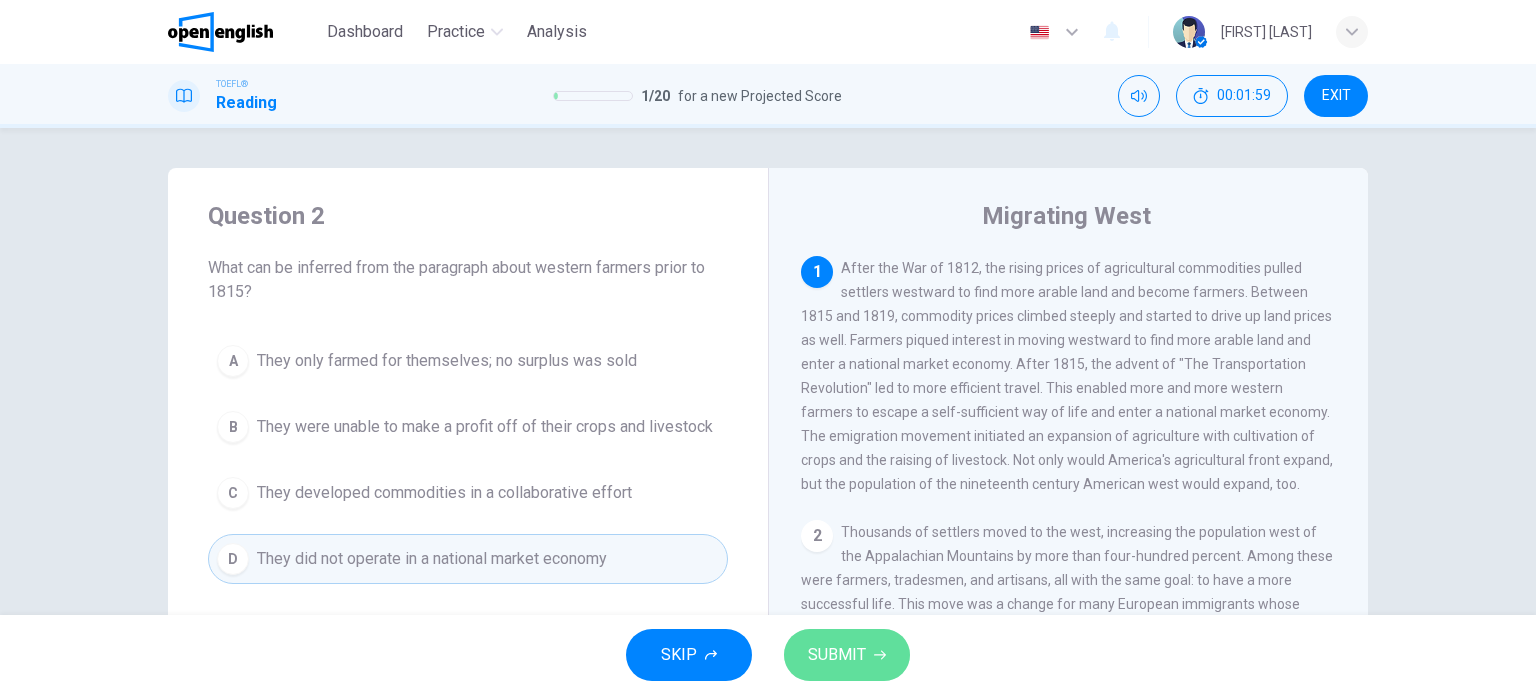 click on "SUBMIT" at bounding box center [837, 655] 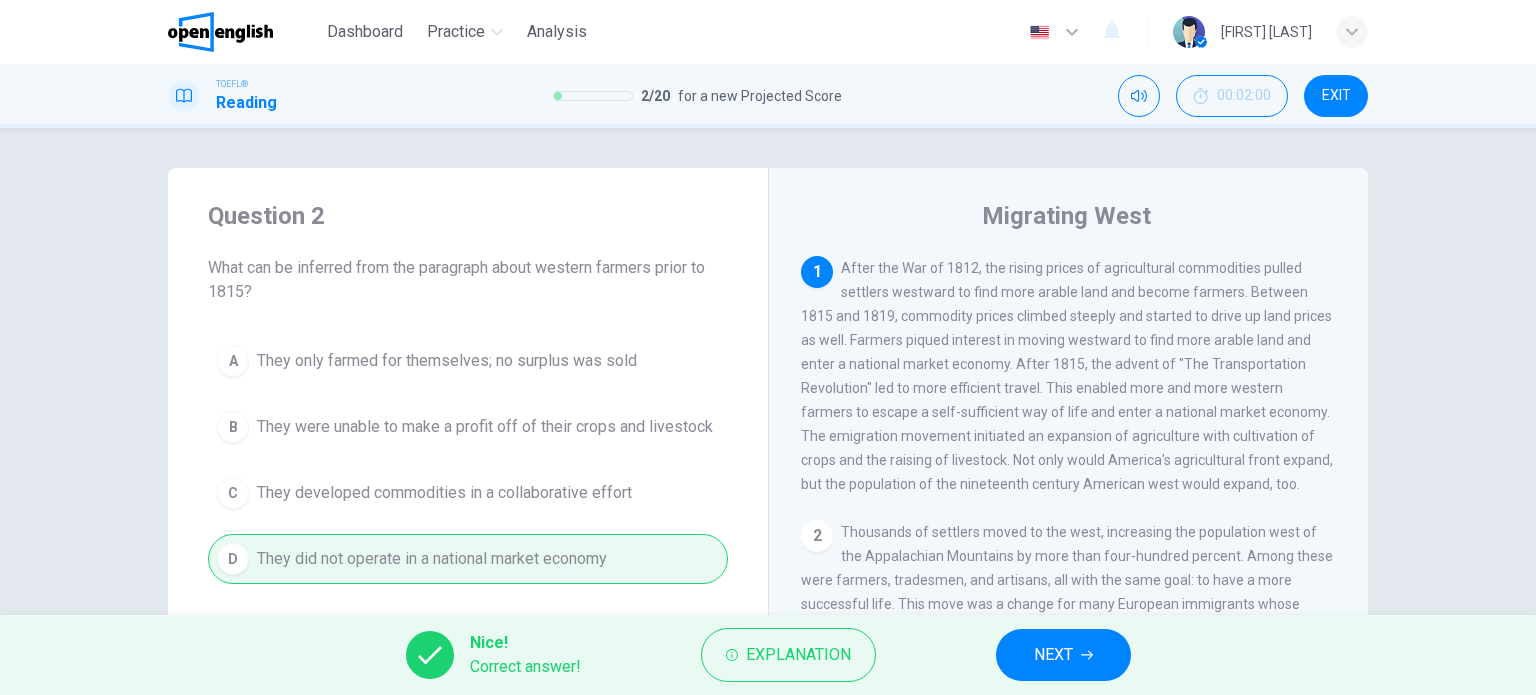 click on "NEXT" at bounding box center (1053, 655) 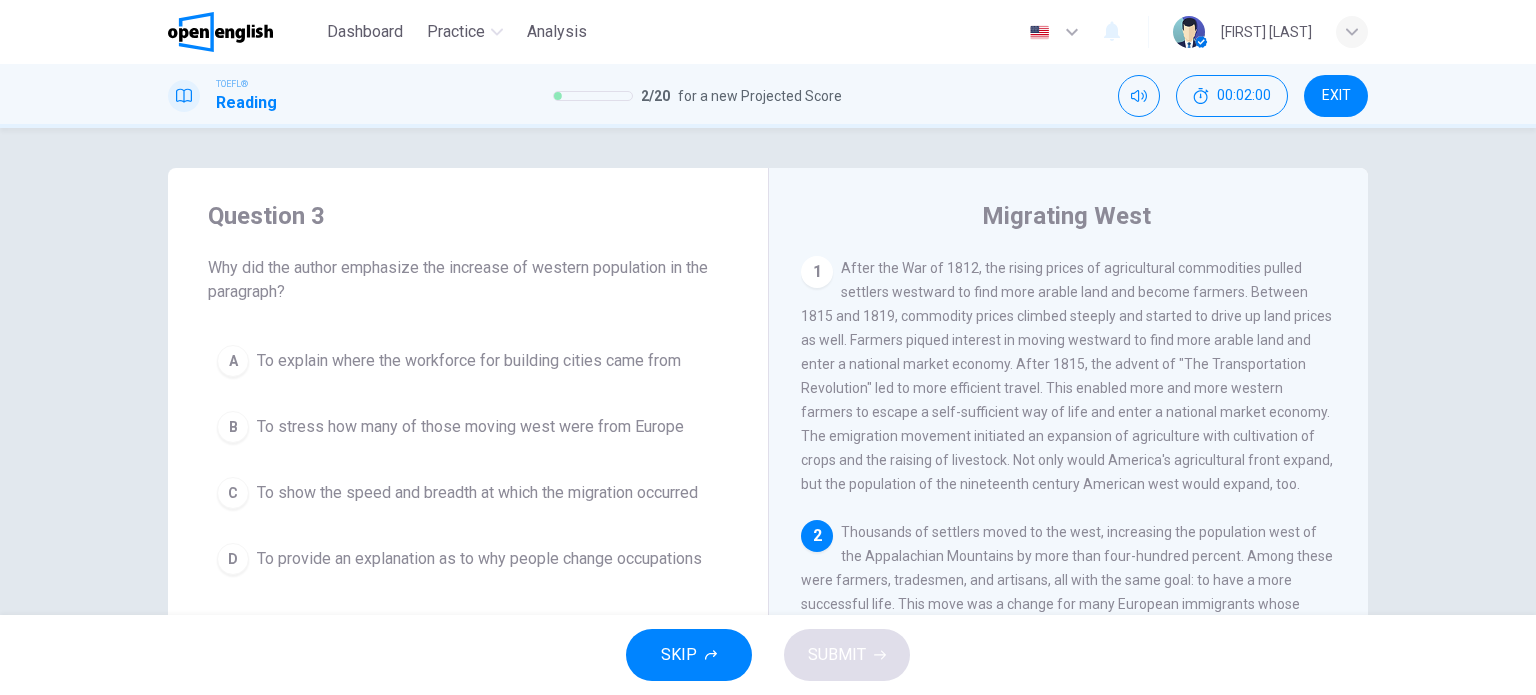 scroll, scrollTop: 169, scrollLeft: 0, axis: vertical 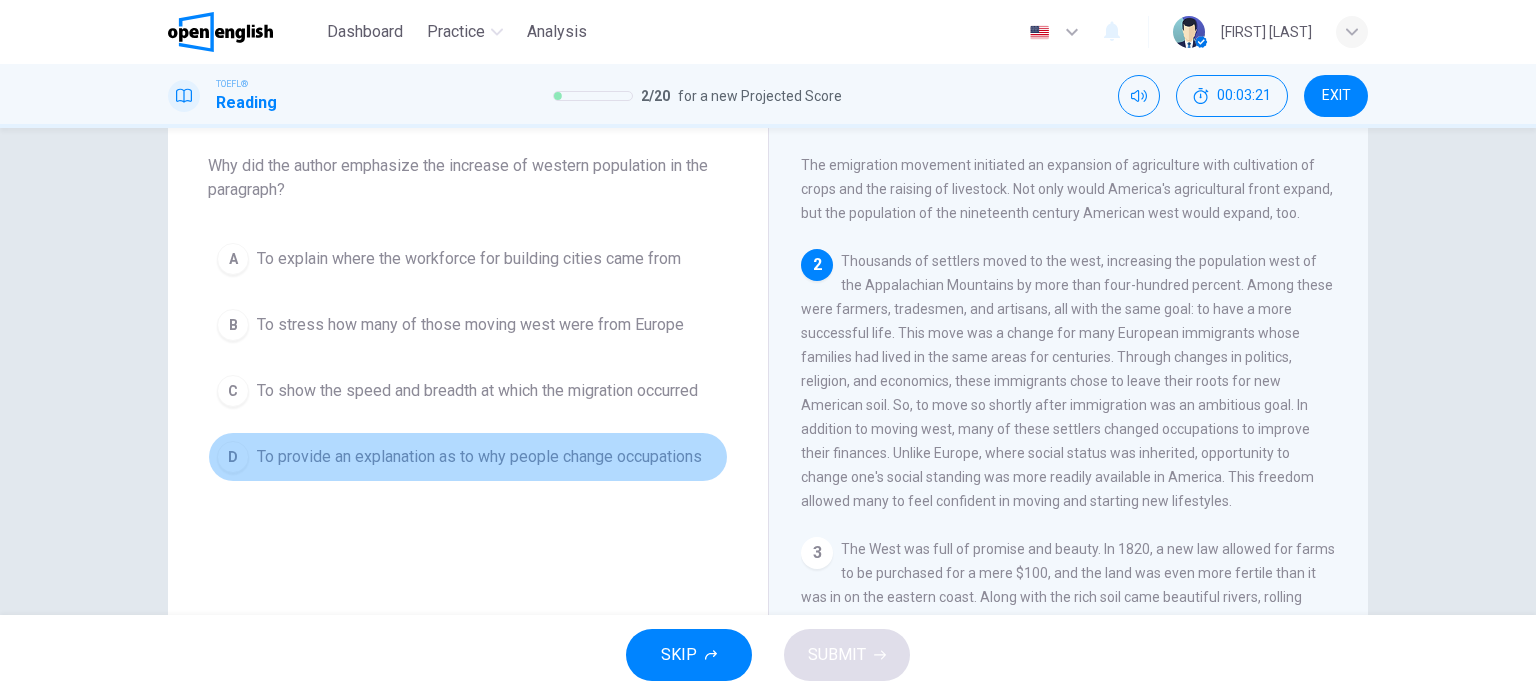 click on "D" at bounding box center (233, 457) 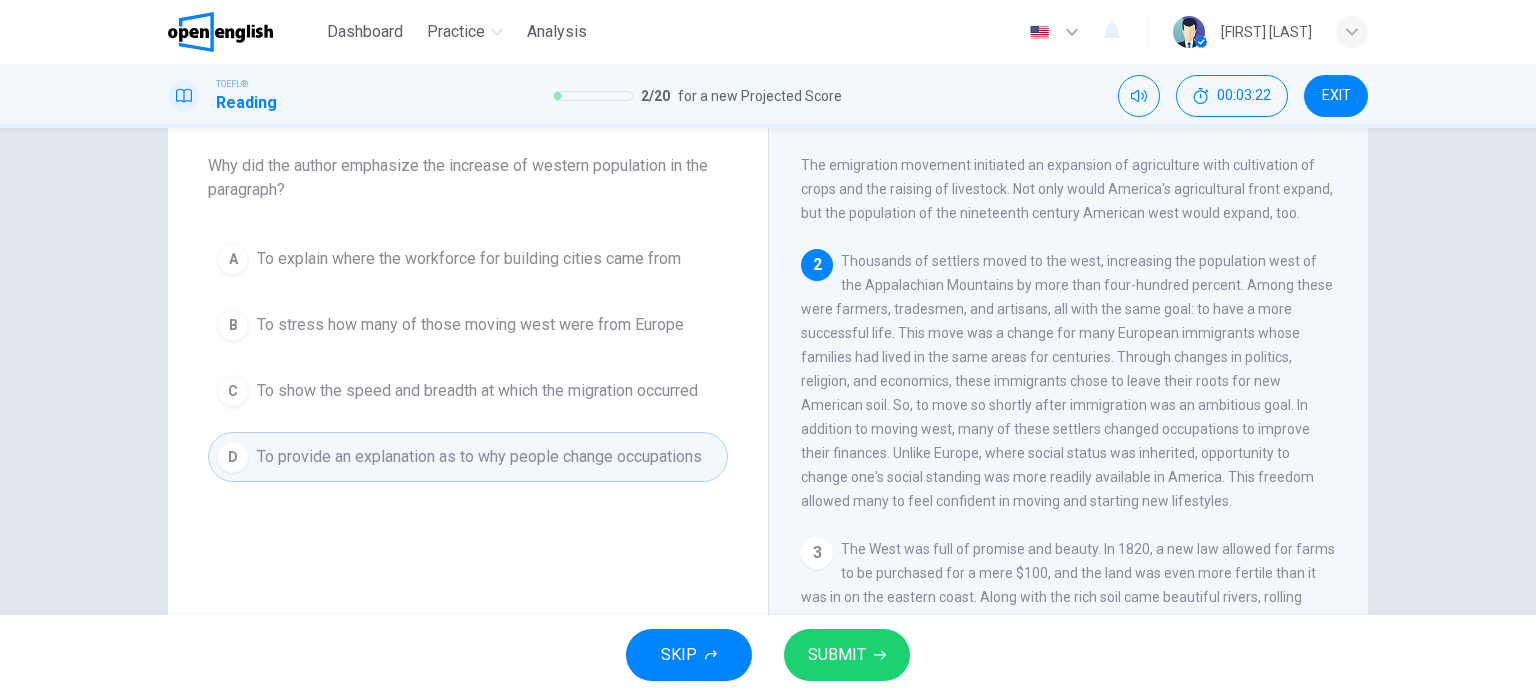 click on "SUBMIT" at bounding box center (837, 655) 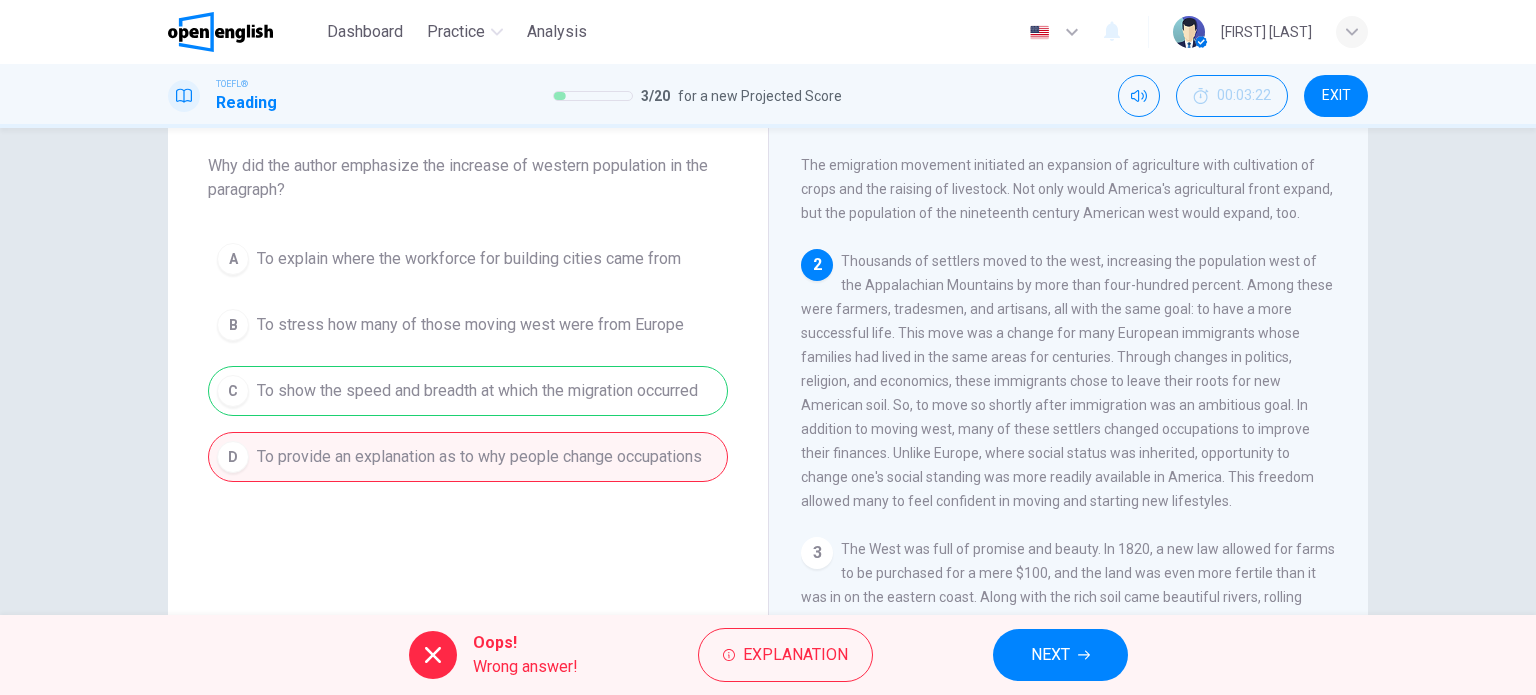 click on "A To explain where the workforce for building cities came from B To stress how many of those moving west were from Europe C To show the speed and breadth at which the migration occurred D To provide an explanation as to why people change occupations" at bounding box center (468, 358) 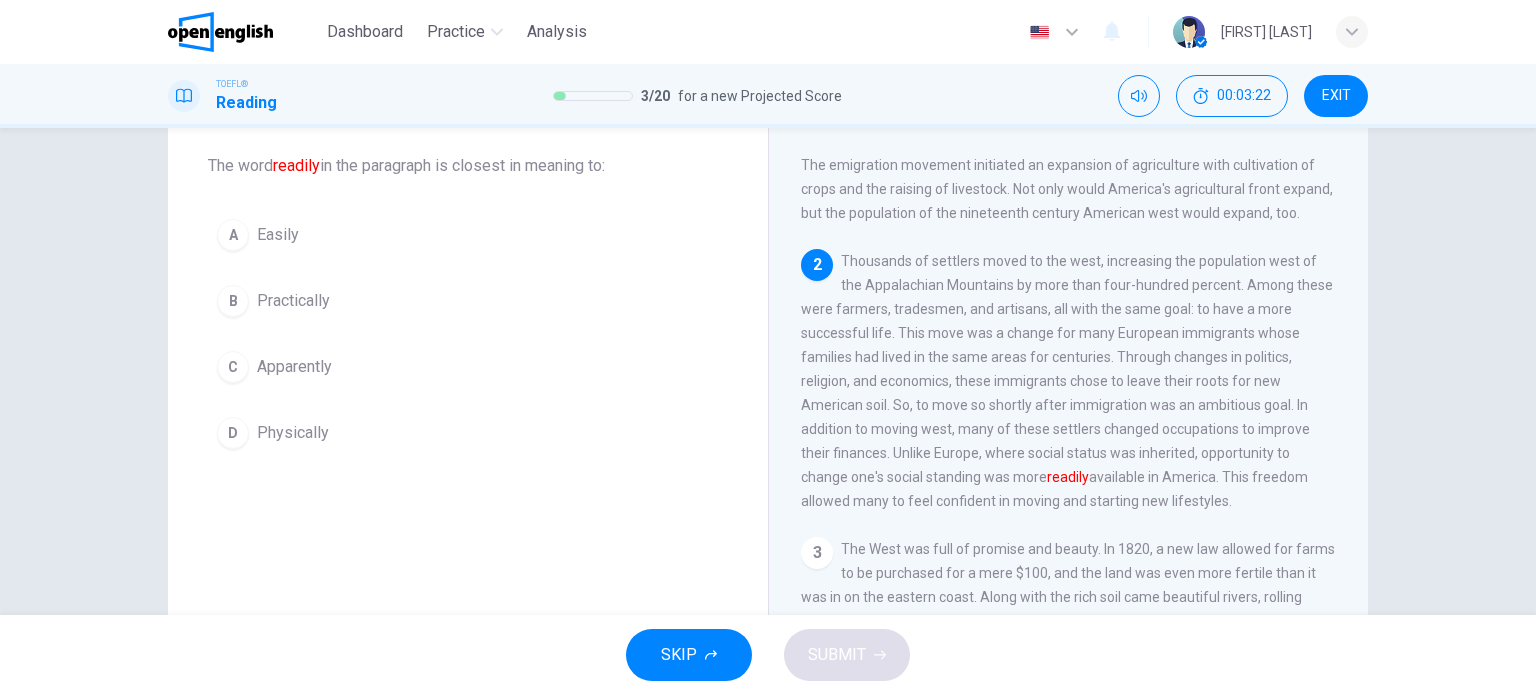 scroll, scrollTop: 272, scrollLeft: 0, axis: vertical 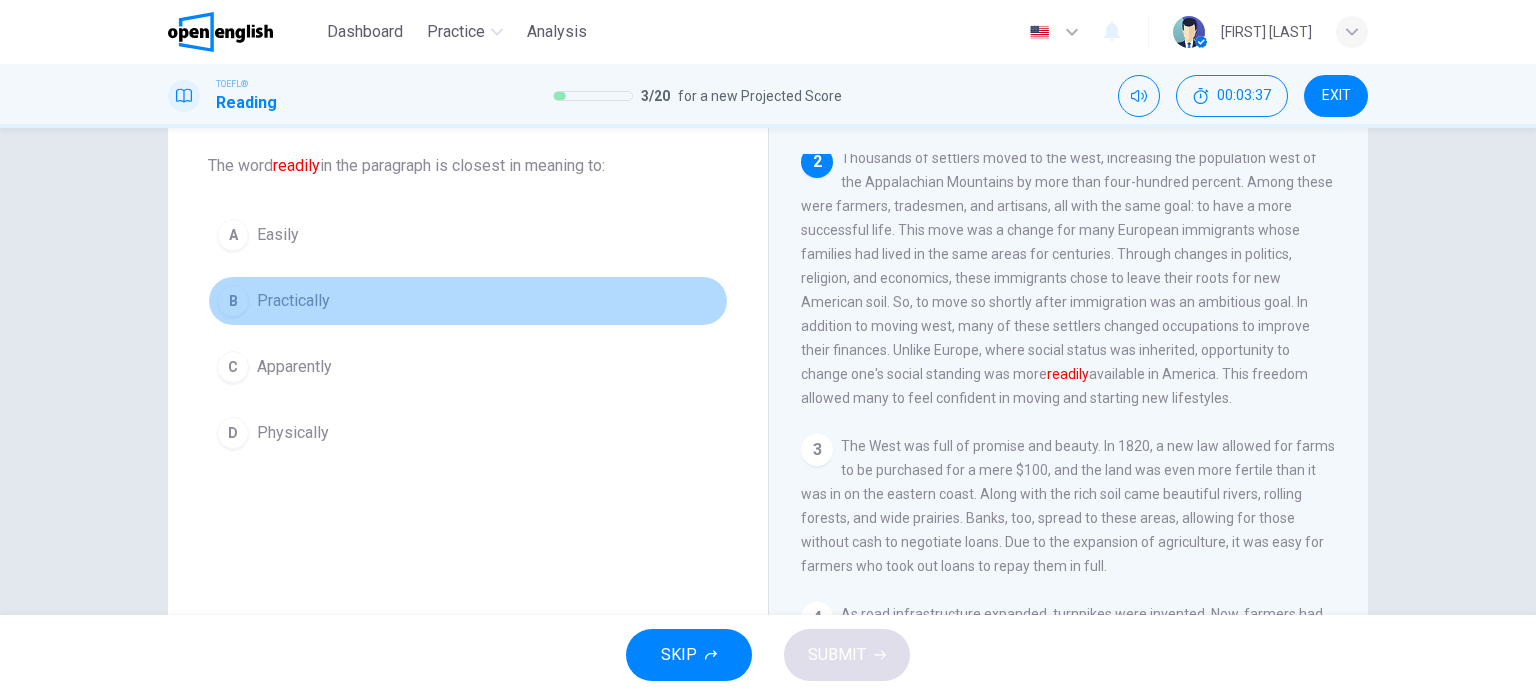 click on "B" at bounding box center (233, 301) 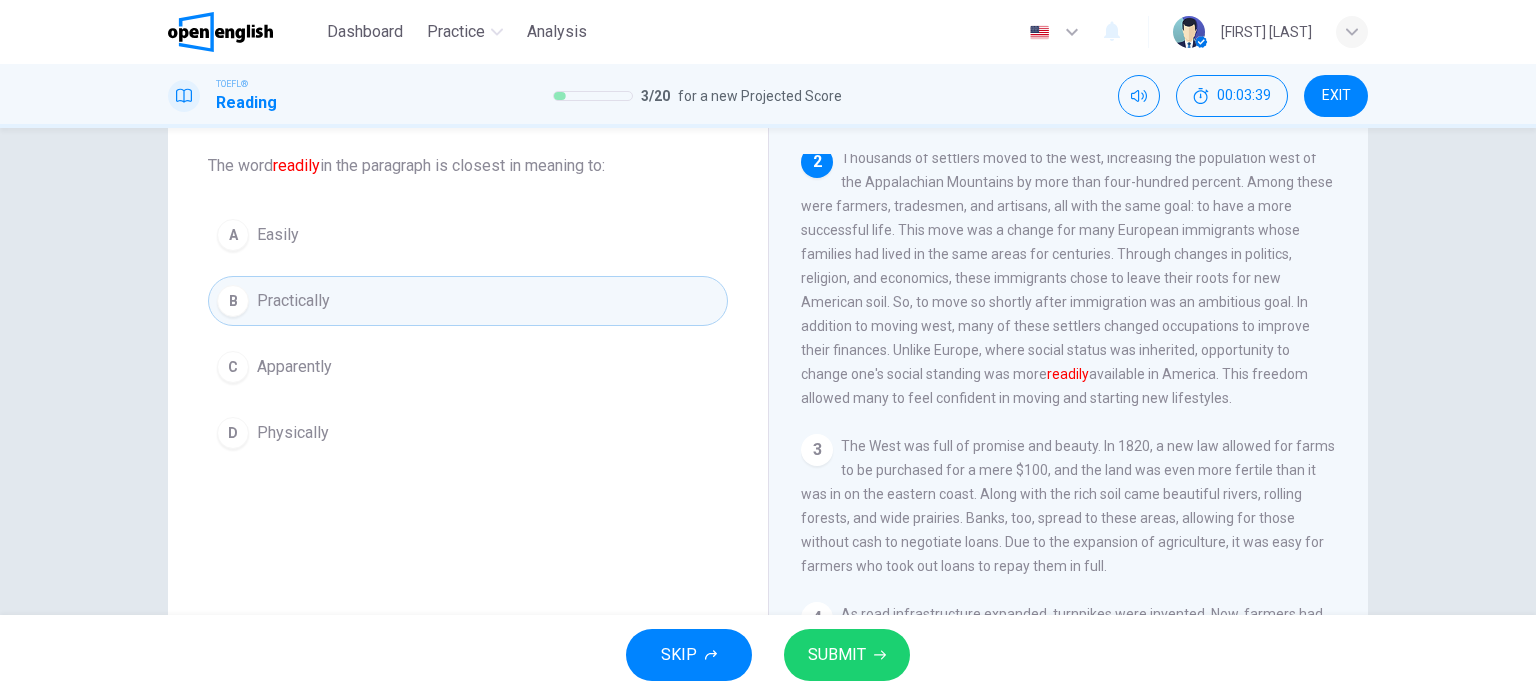 click on "SUBMIT" at bounding box center (837, 655) 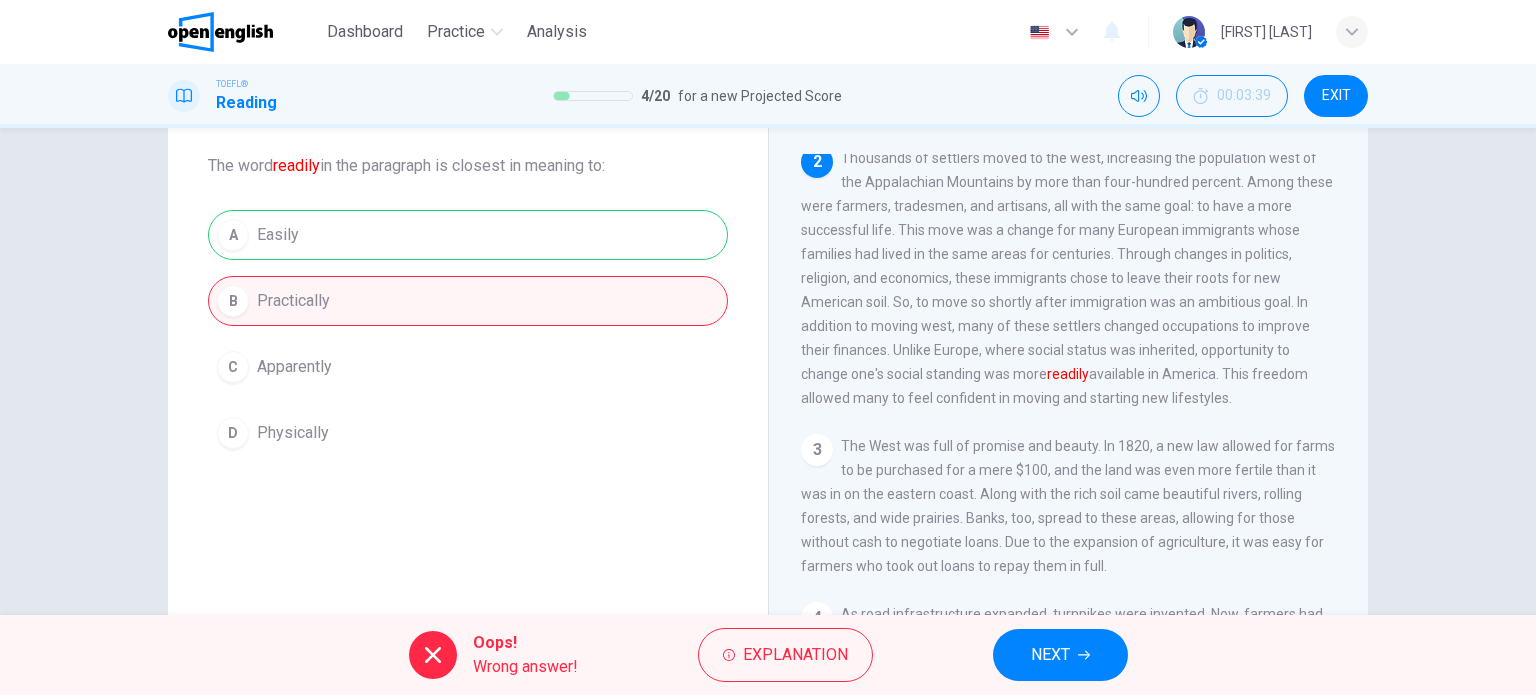 click on "A Easily B Practically C Apparently D Physically" at bounding box center [468, 334] 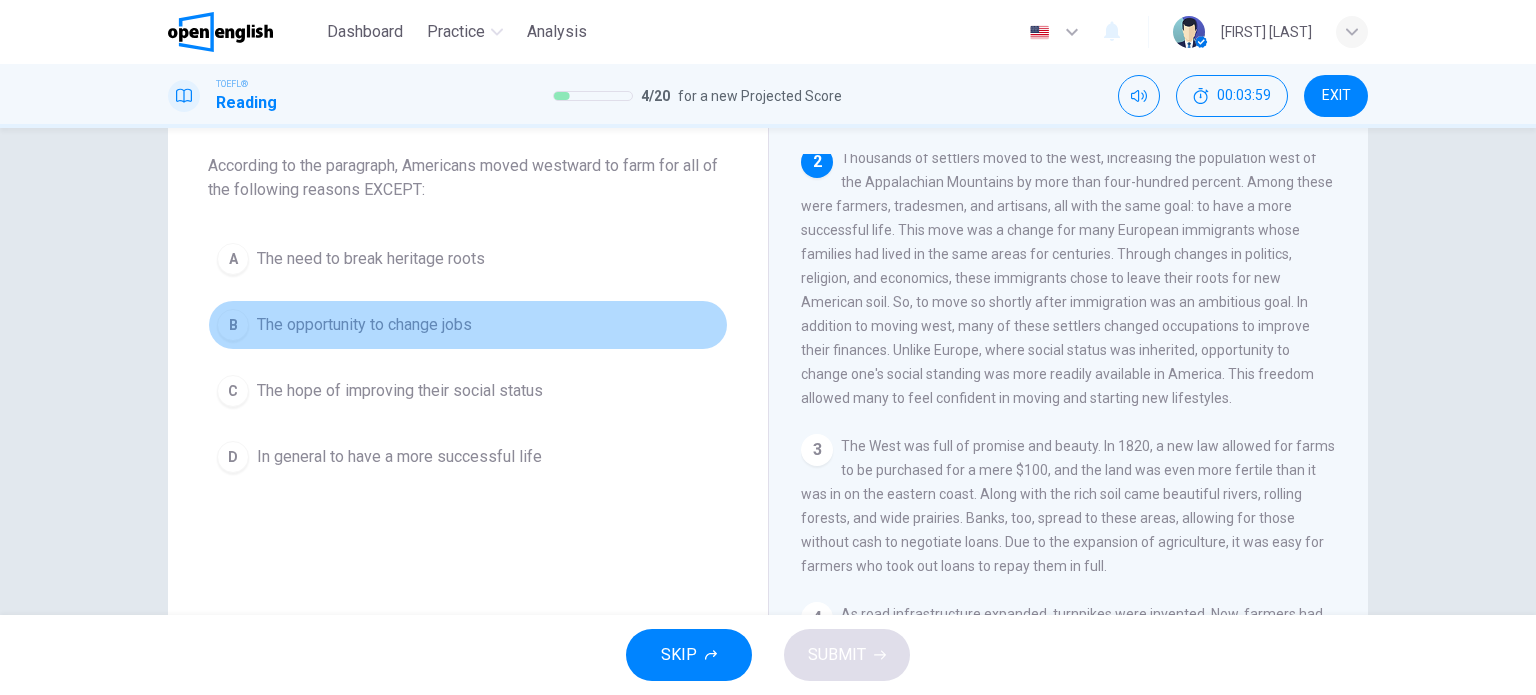 click on "B" at bounding box center [233, 325] 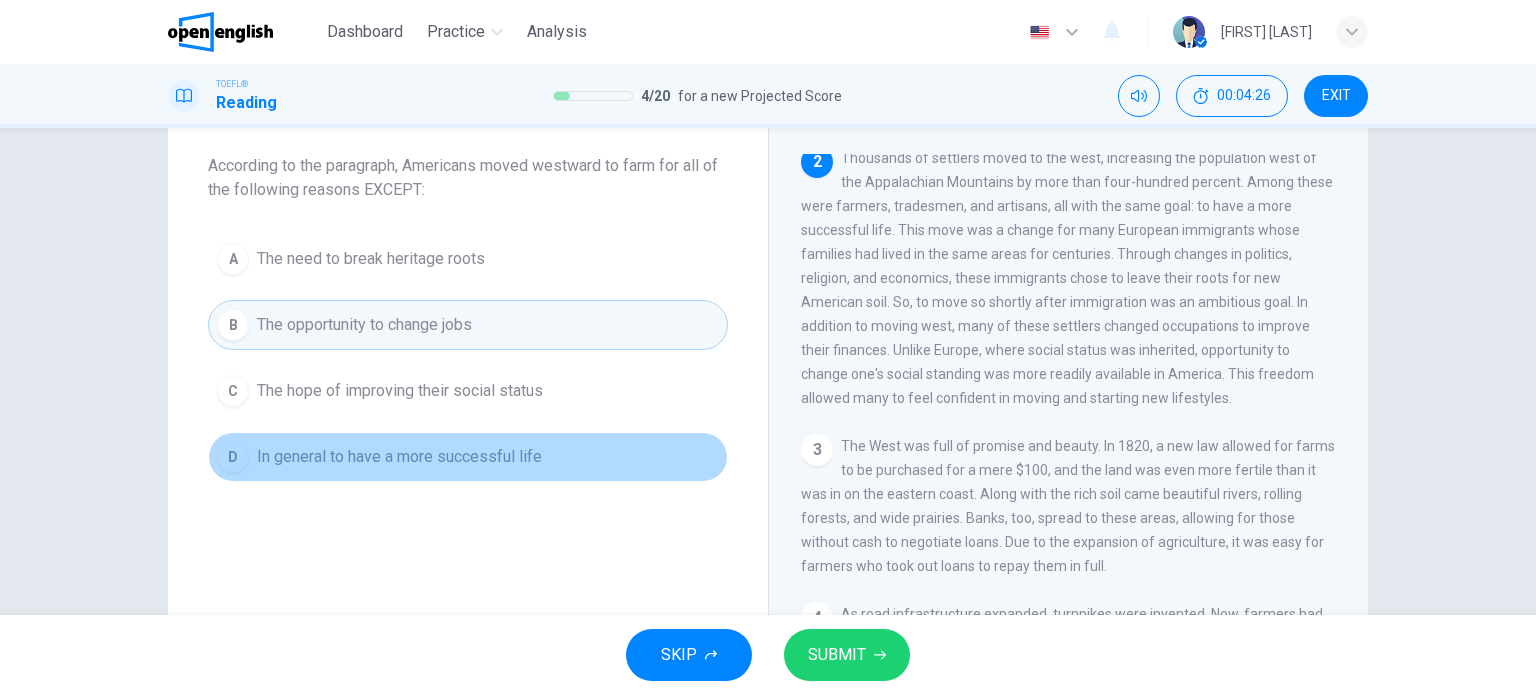 click on "D" at bounding box center [233, 457] 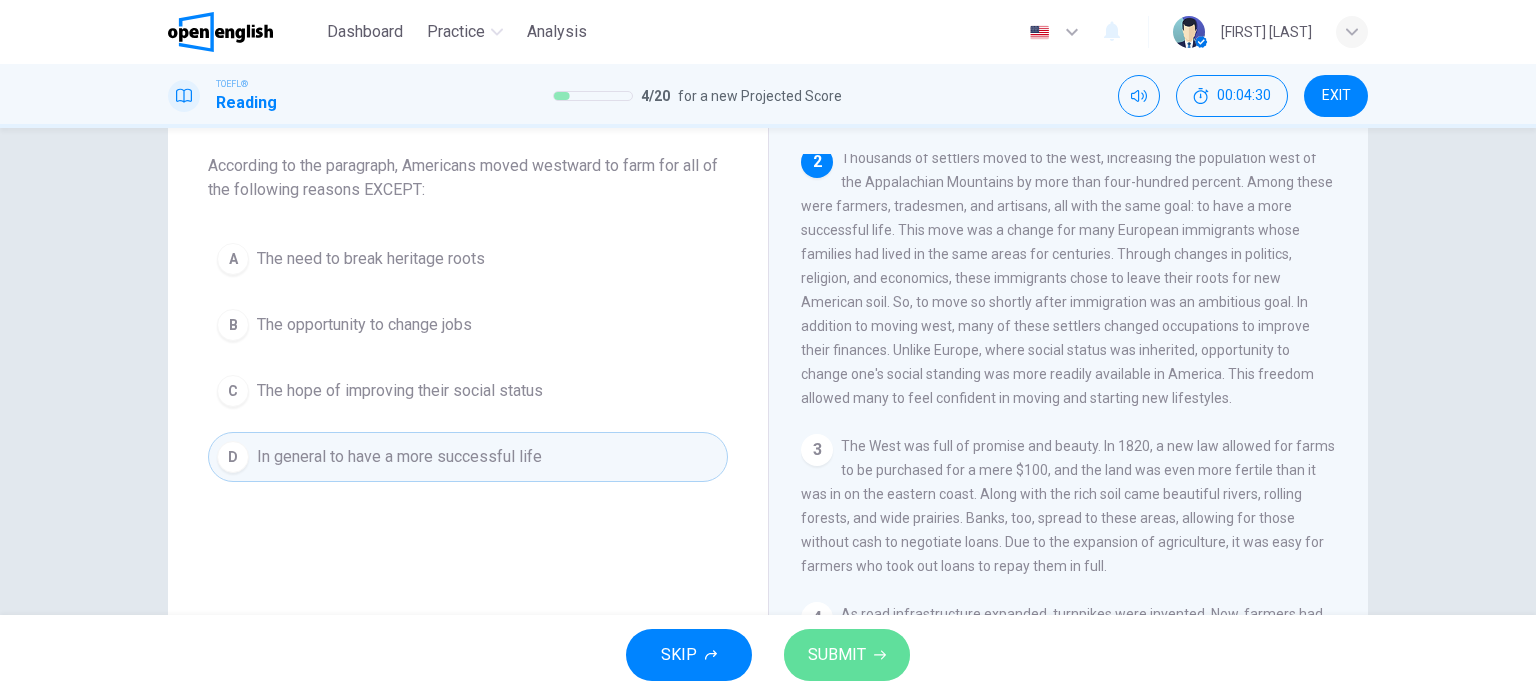 click on "SUBMIT" at bounding box center [837, 655] 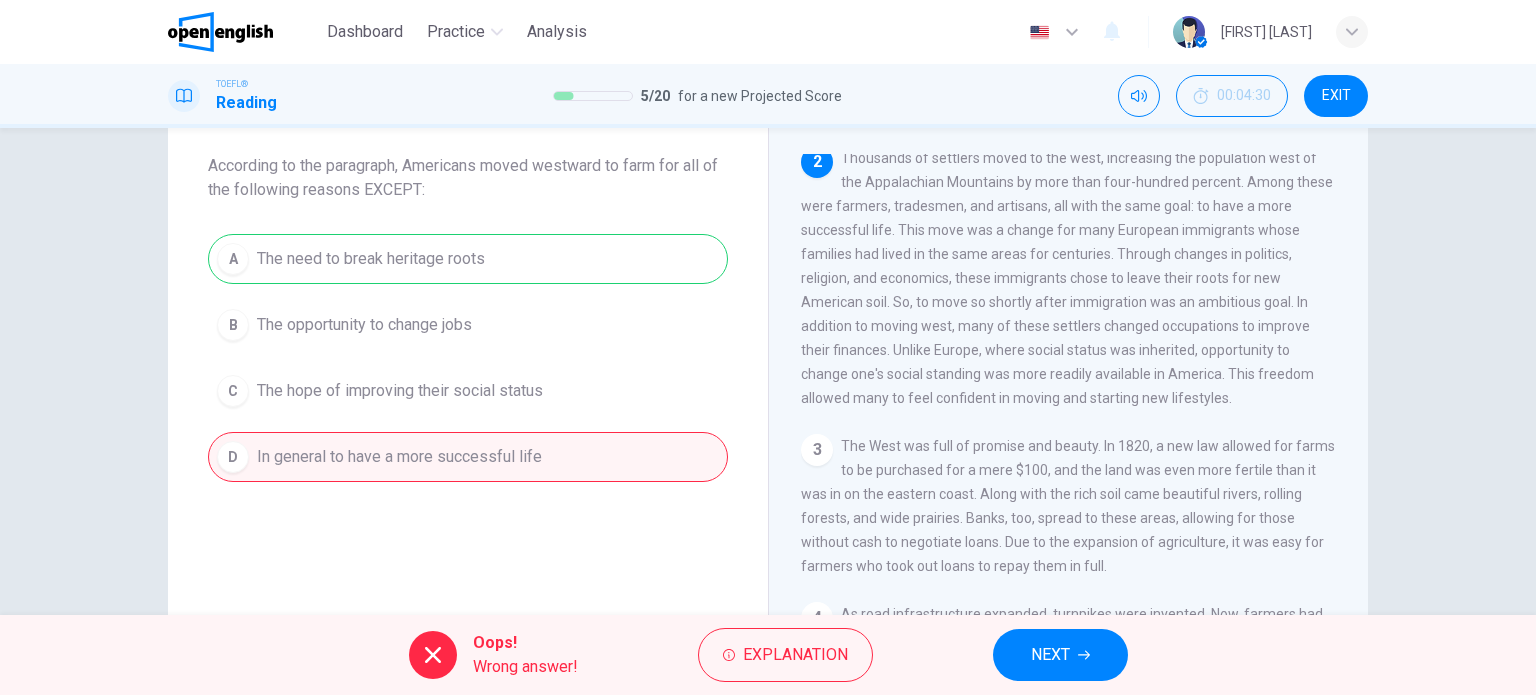 click on "A The need to break heritage roots B The opportunity to change jobs C The hope of improving their social status D In general to have a more successful life" at bounding box center (468, 358) 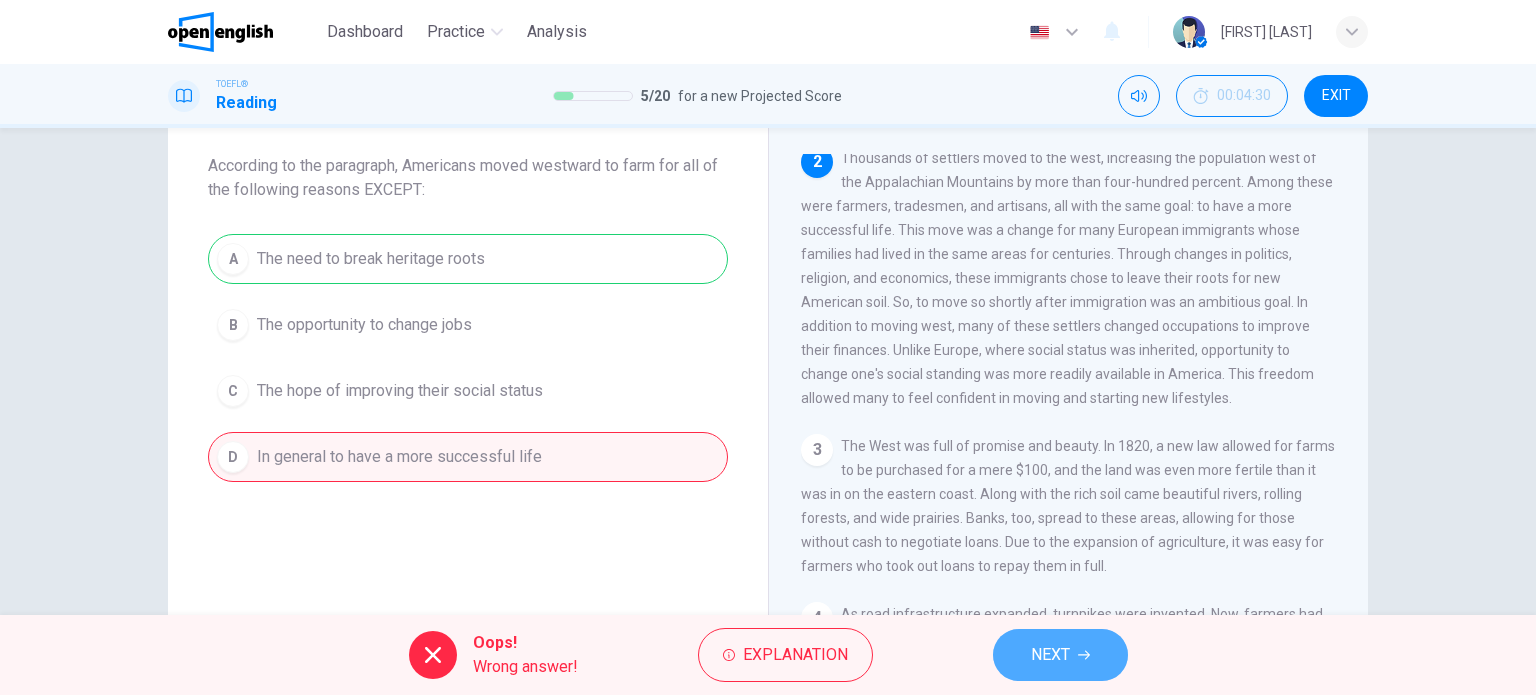 click on "NEXT" at bounding box center (1050, 655) 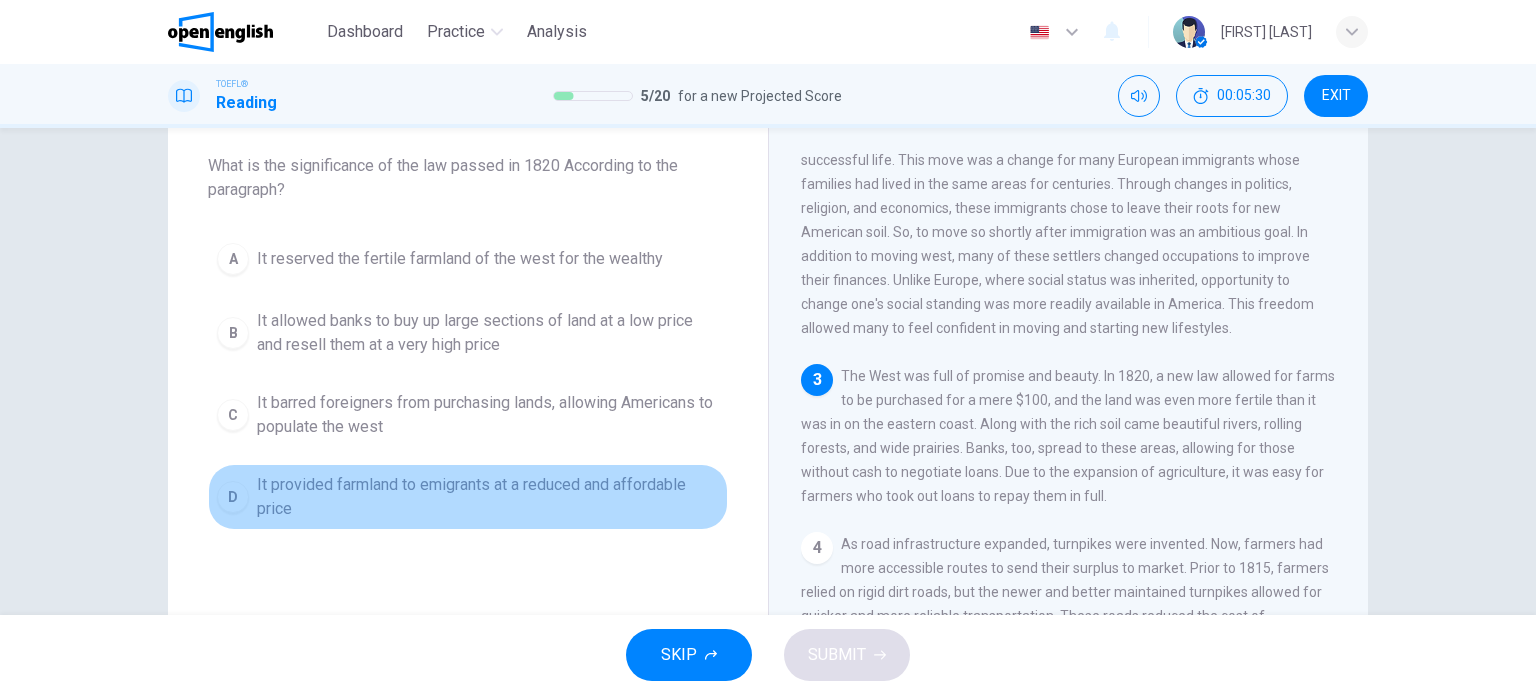 click on "D" at bounding box center [233, 497] 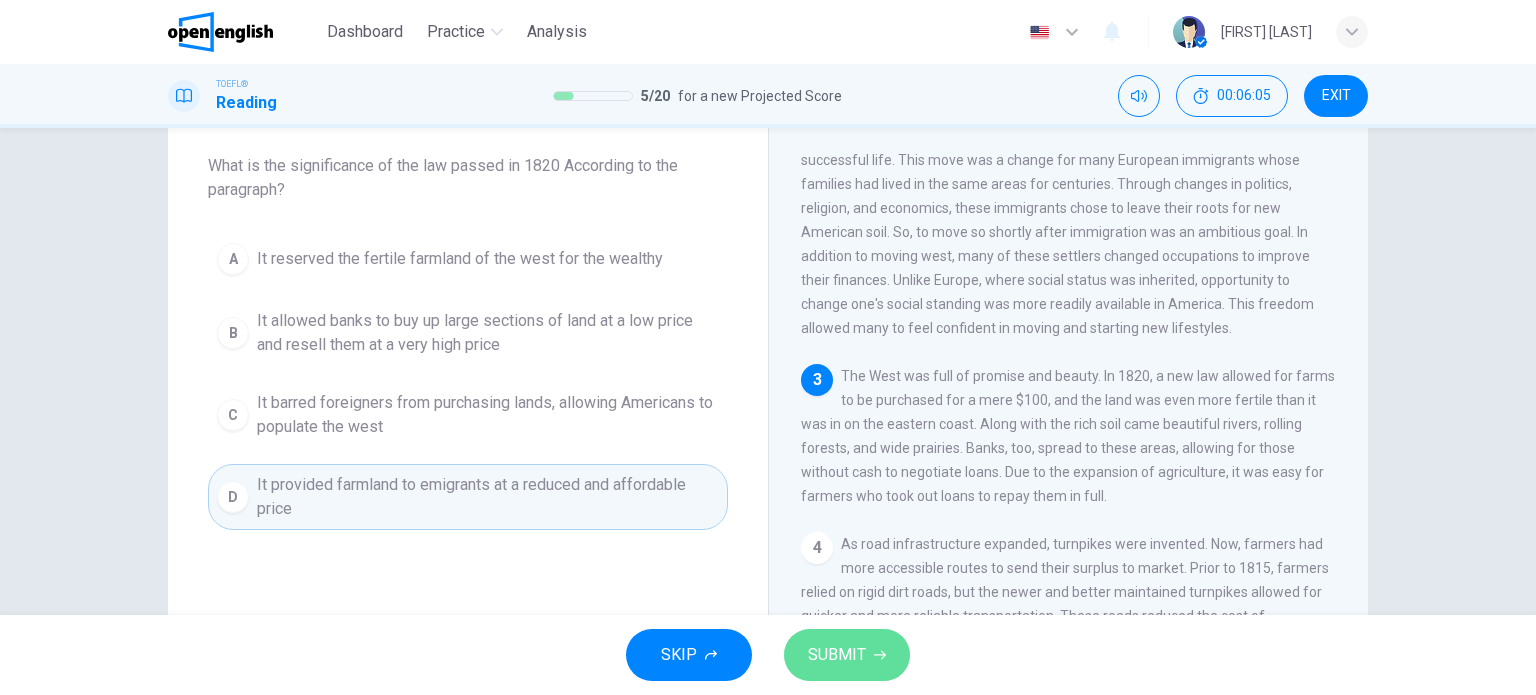 click 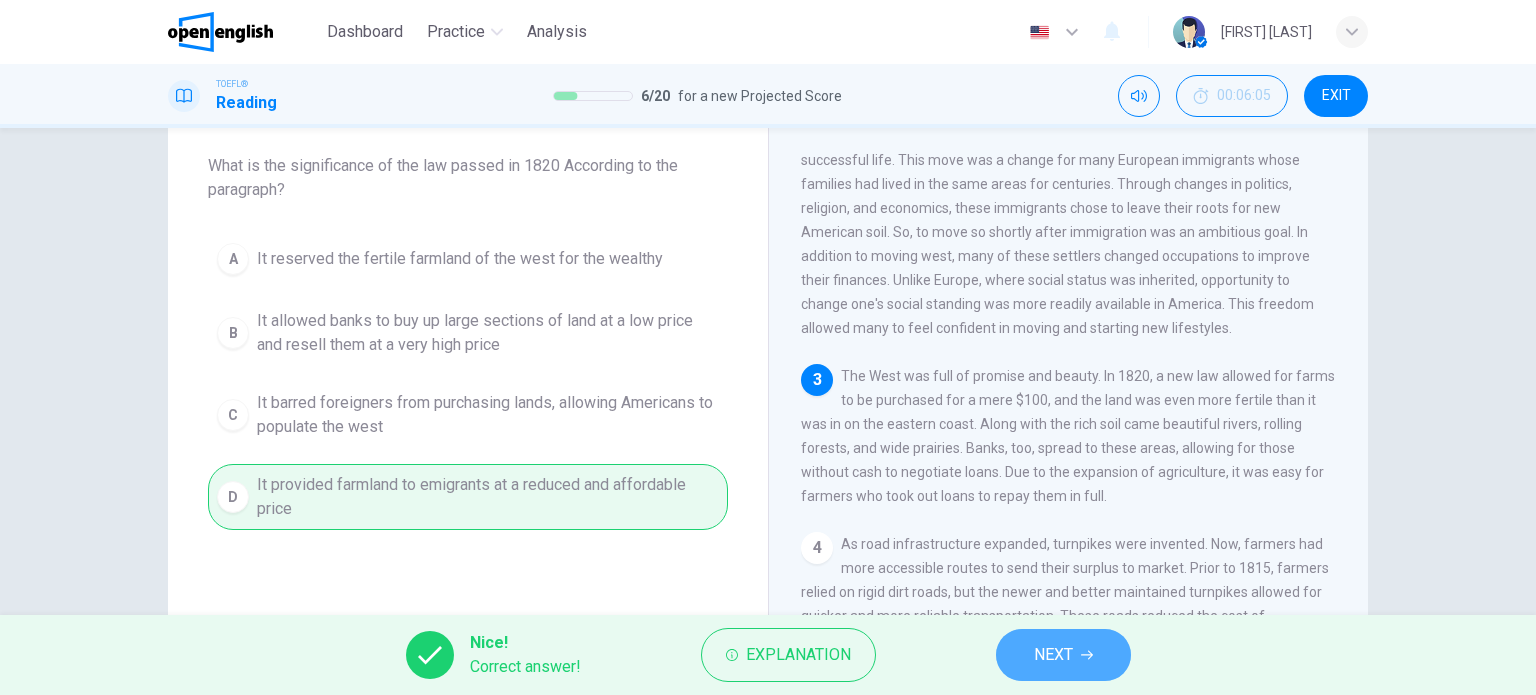click on "NEXT" at bounding box center (1063, 655) 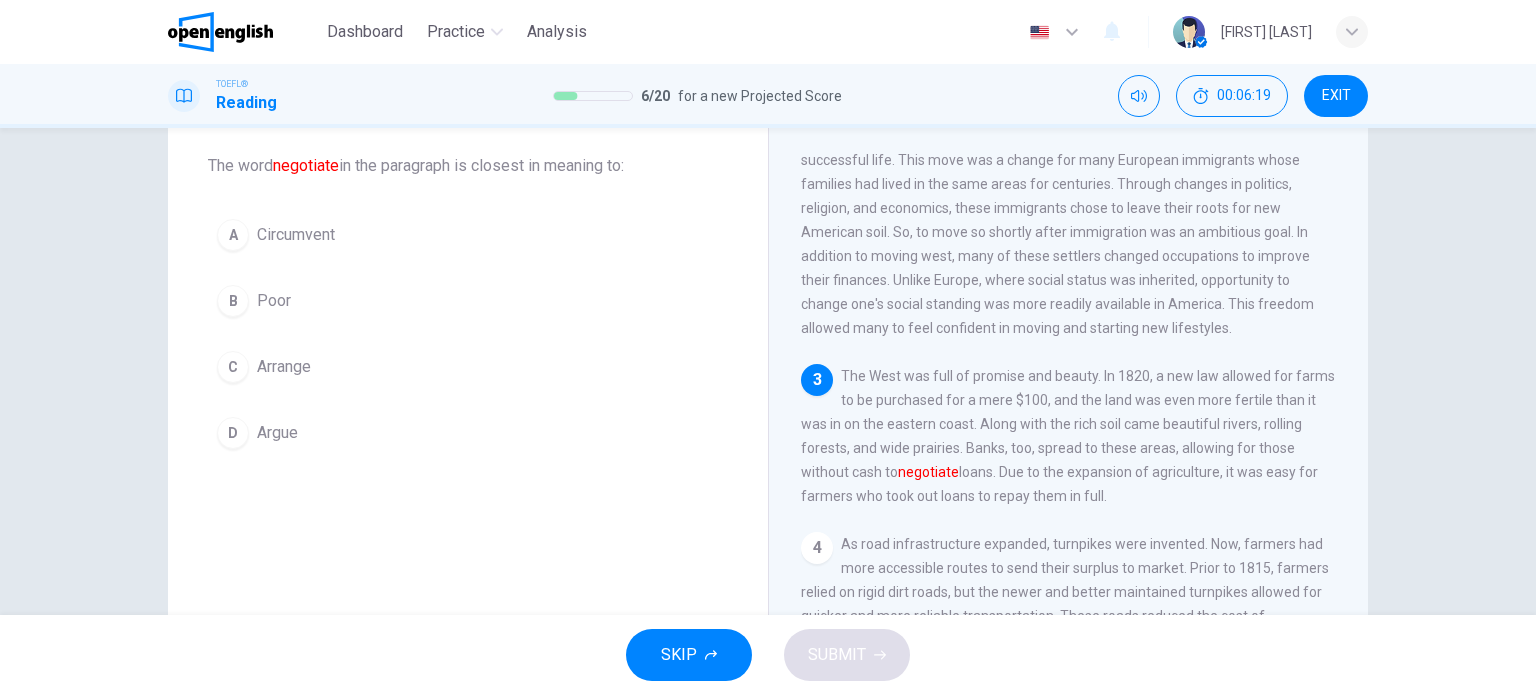 click on "C" at bounding box center [233, 367] 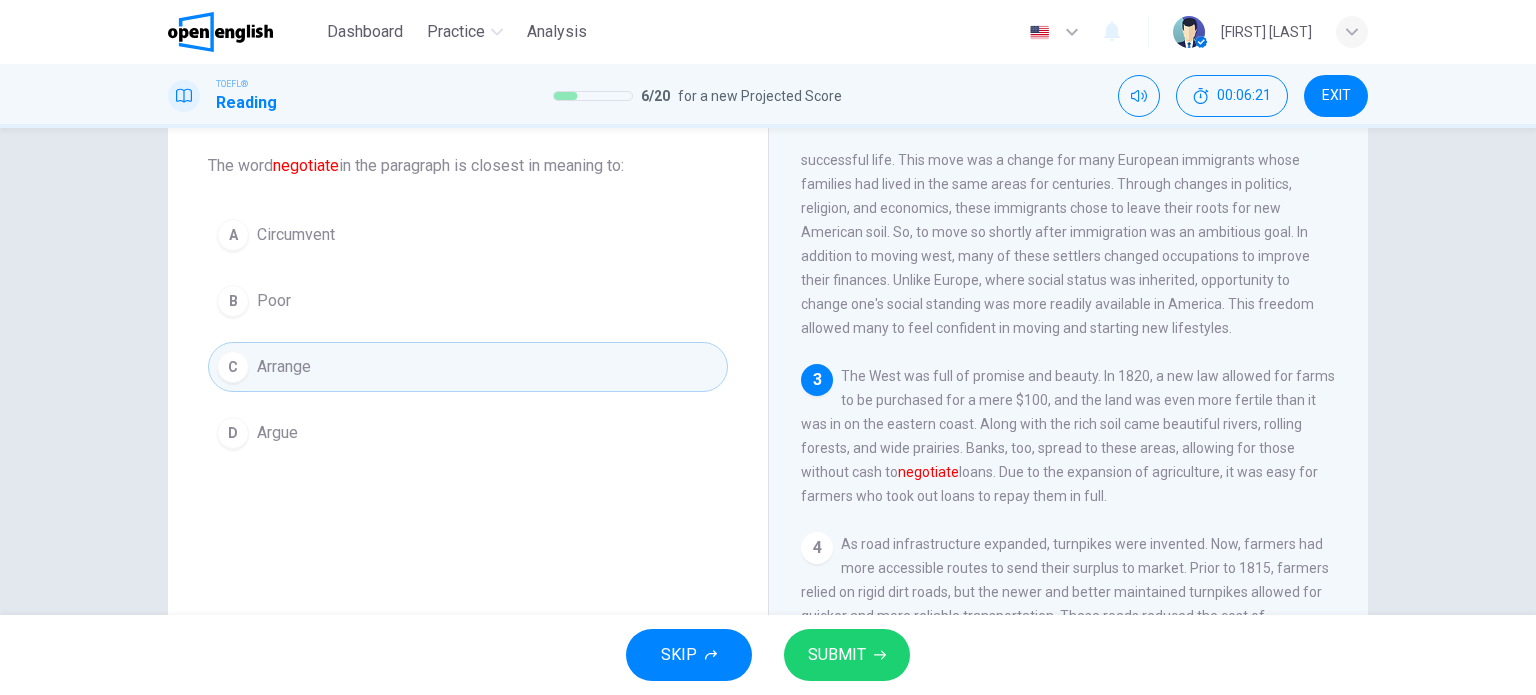 click on "SUBMIT" at bounding box center (847, 655) 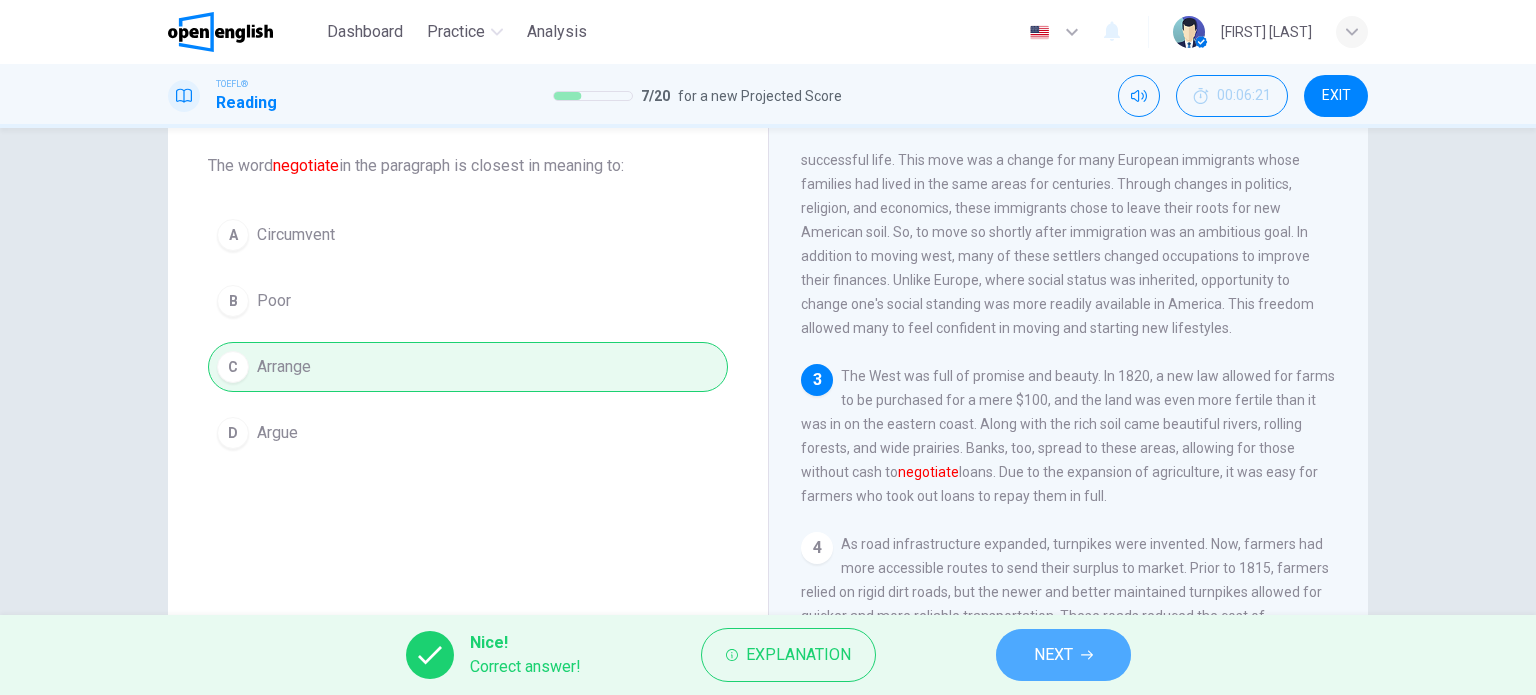 click on "NEXT" at bounding box center (1053, 655) 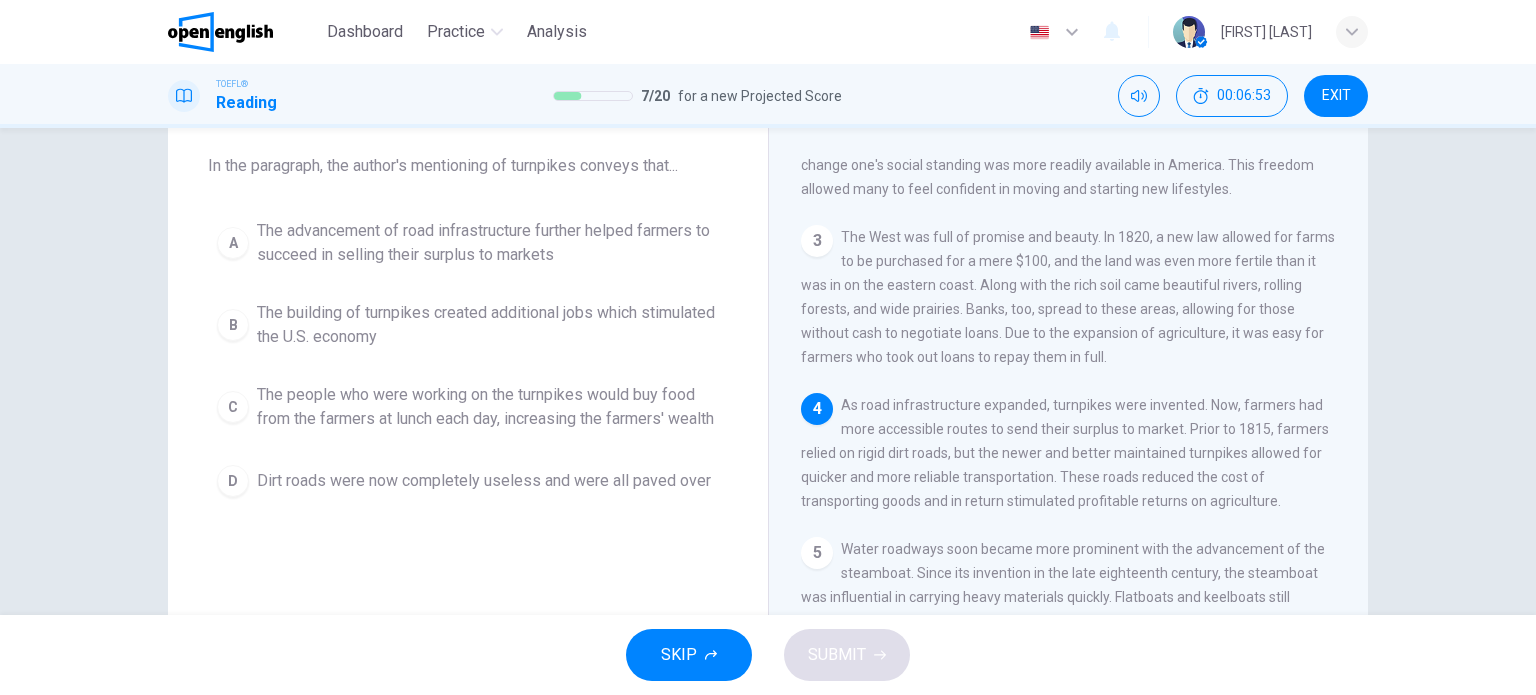 click on "A" at bounding box center (233, 243) 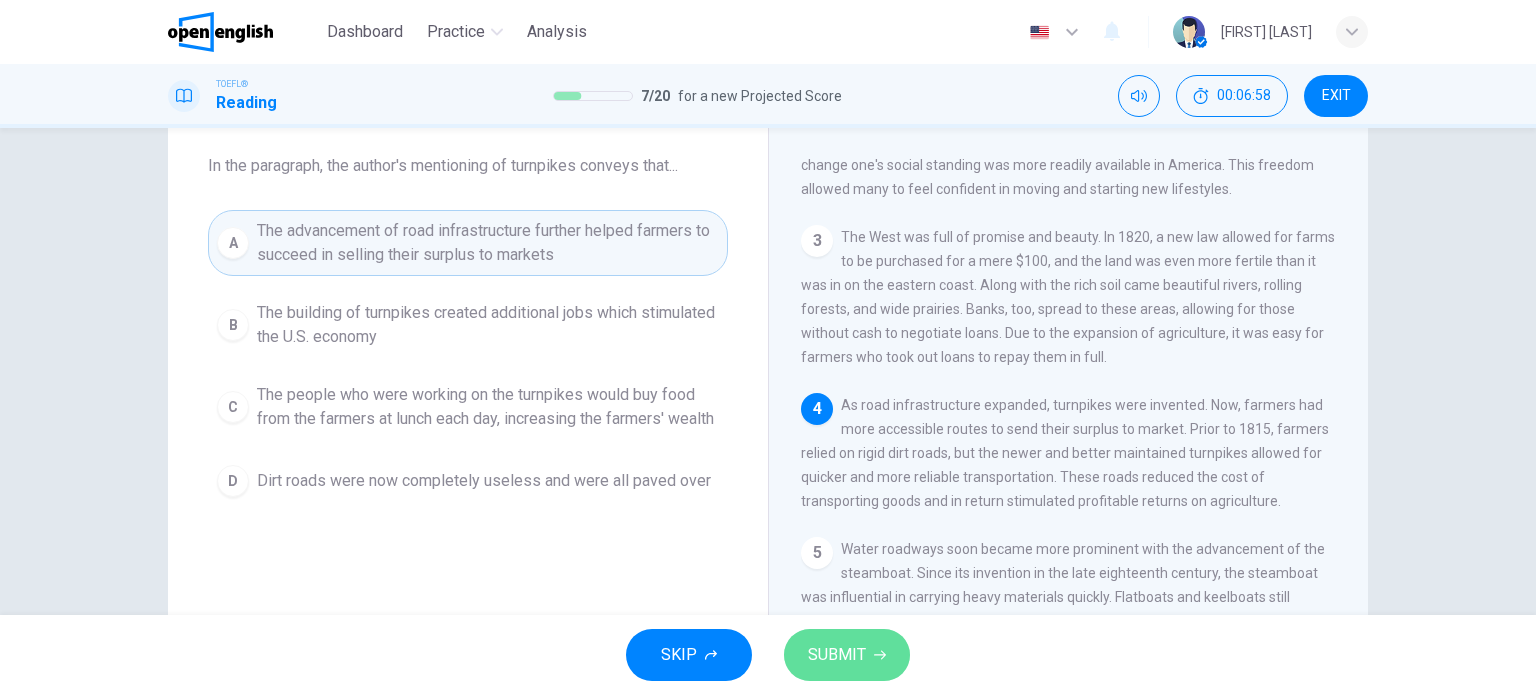 click on "SUBMIT" at bounding box center [837, 655] 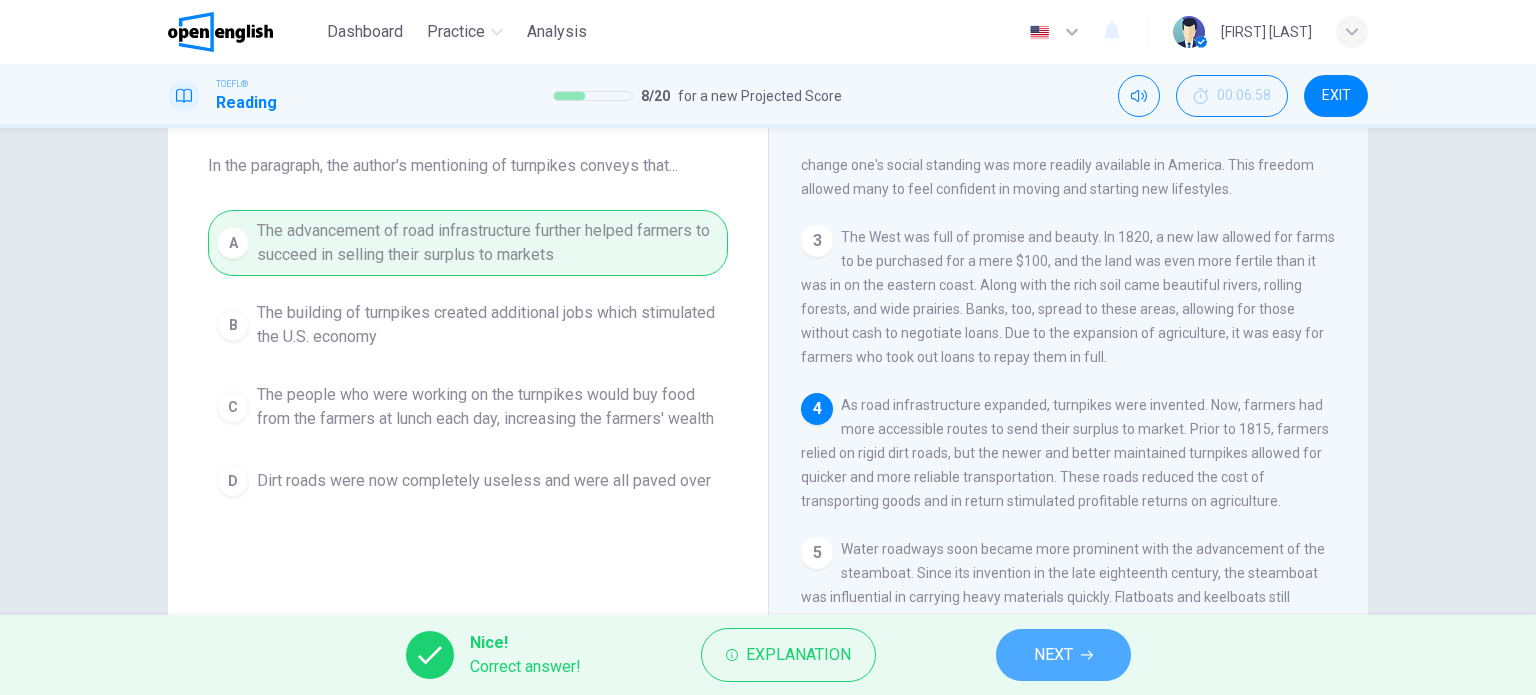 click on "NEXT" at bounding box center (1053, 655) 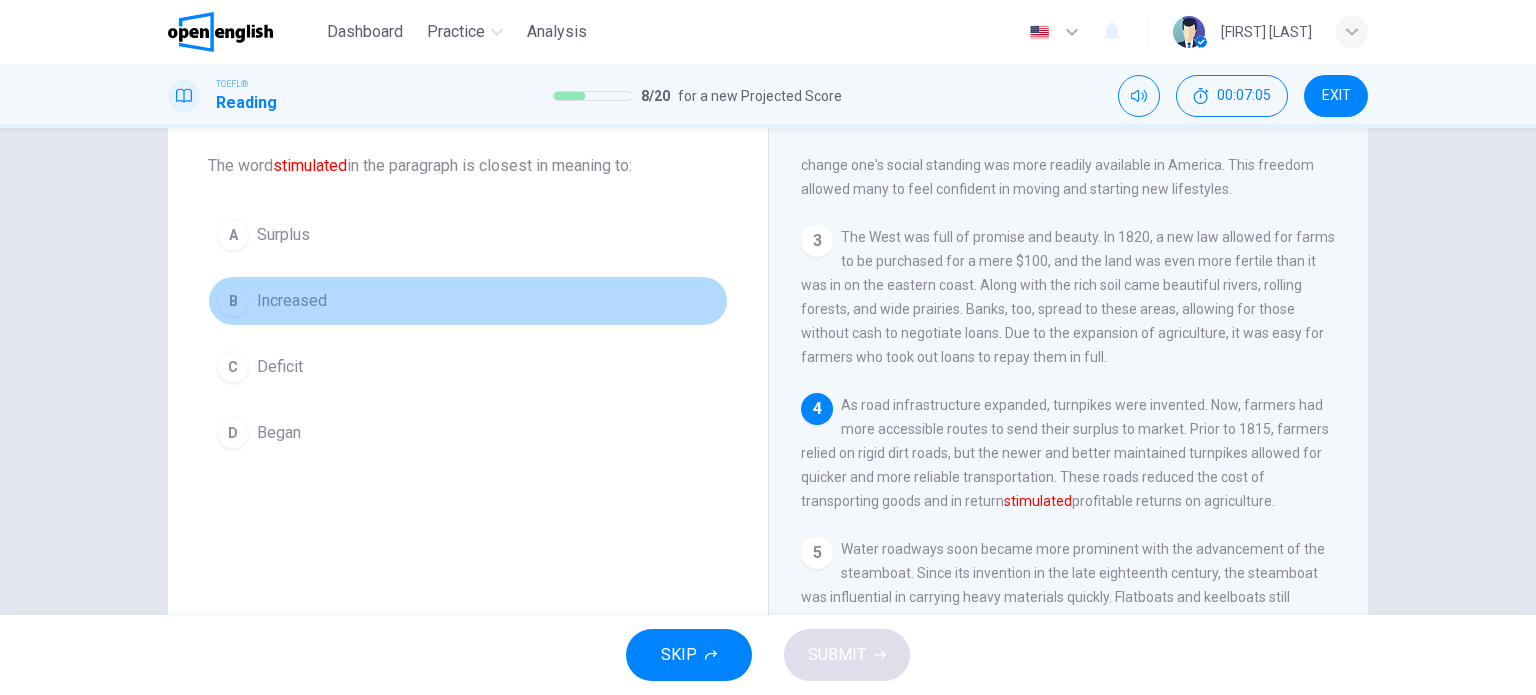 click on "B" at bounding box center (233, 301) 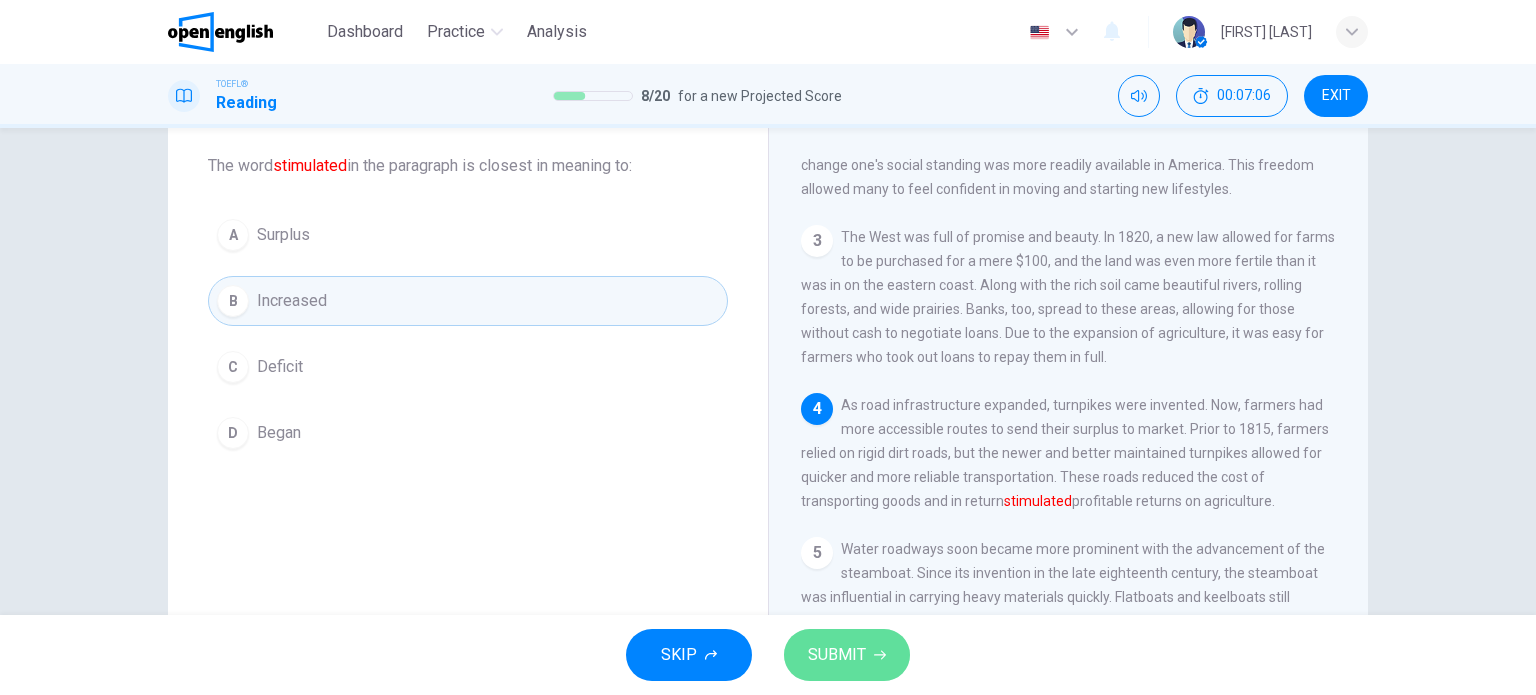 click on "SUBMIT" at bounding box center (847, 655) 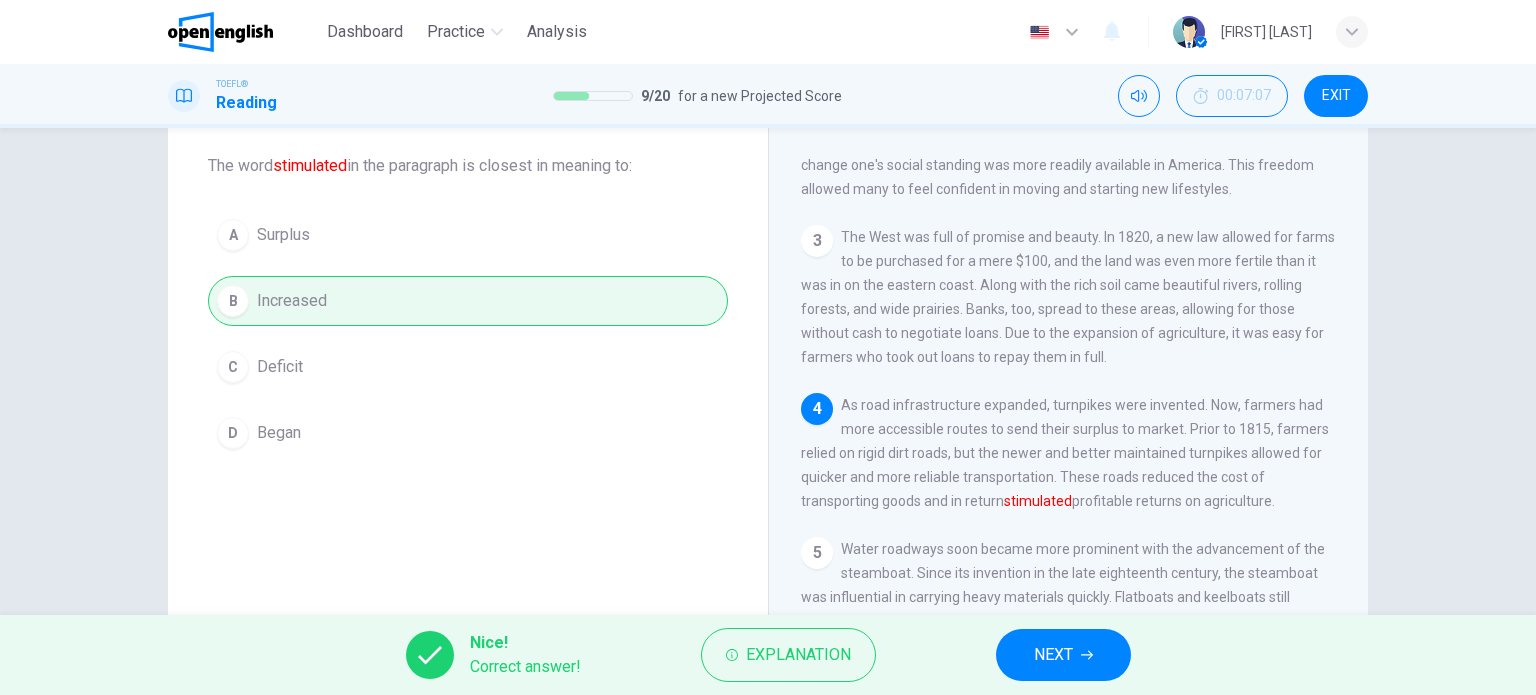 click on "NEXT" at bounding box center (1063, 655) 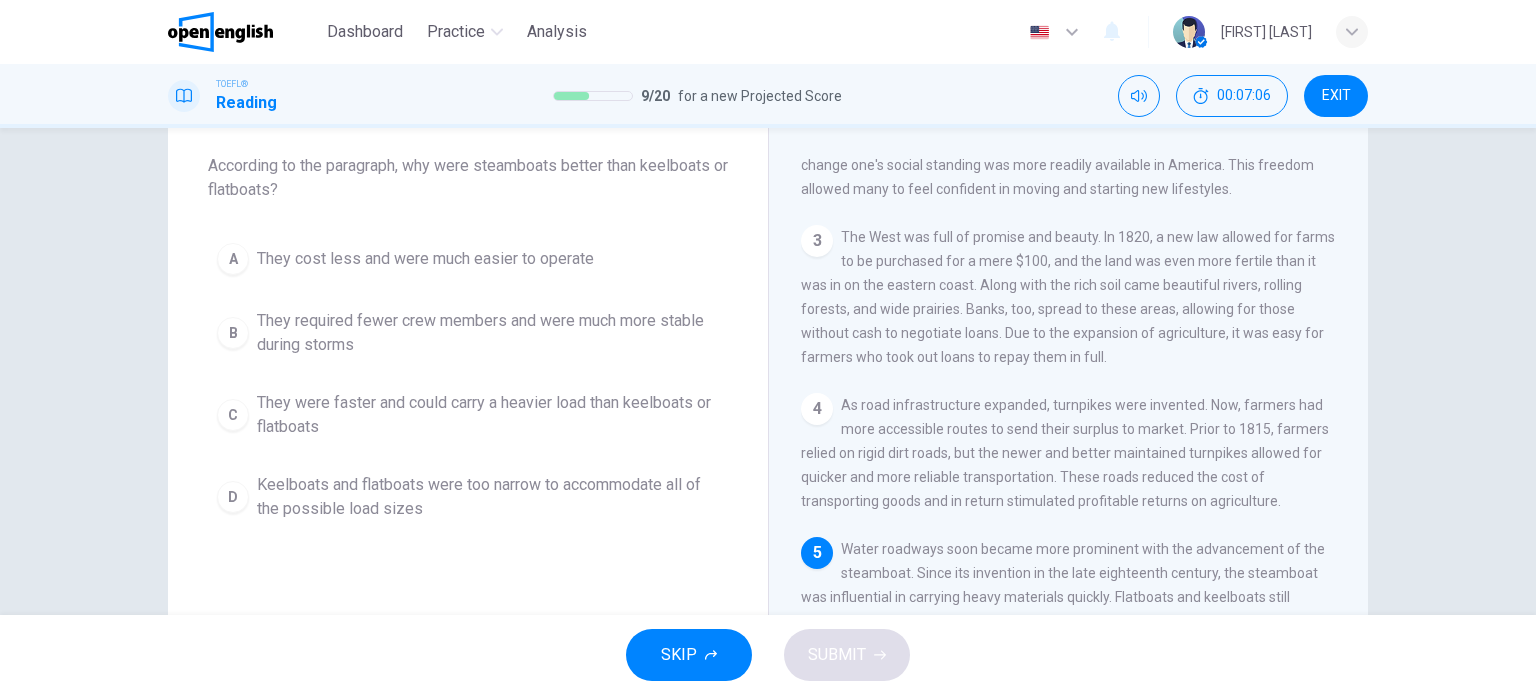 scroll, scrollTop: 512, scrollLeft: 0, axis: vertical 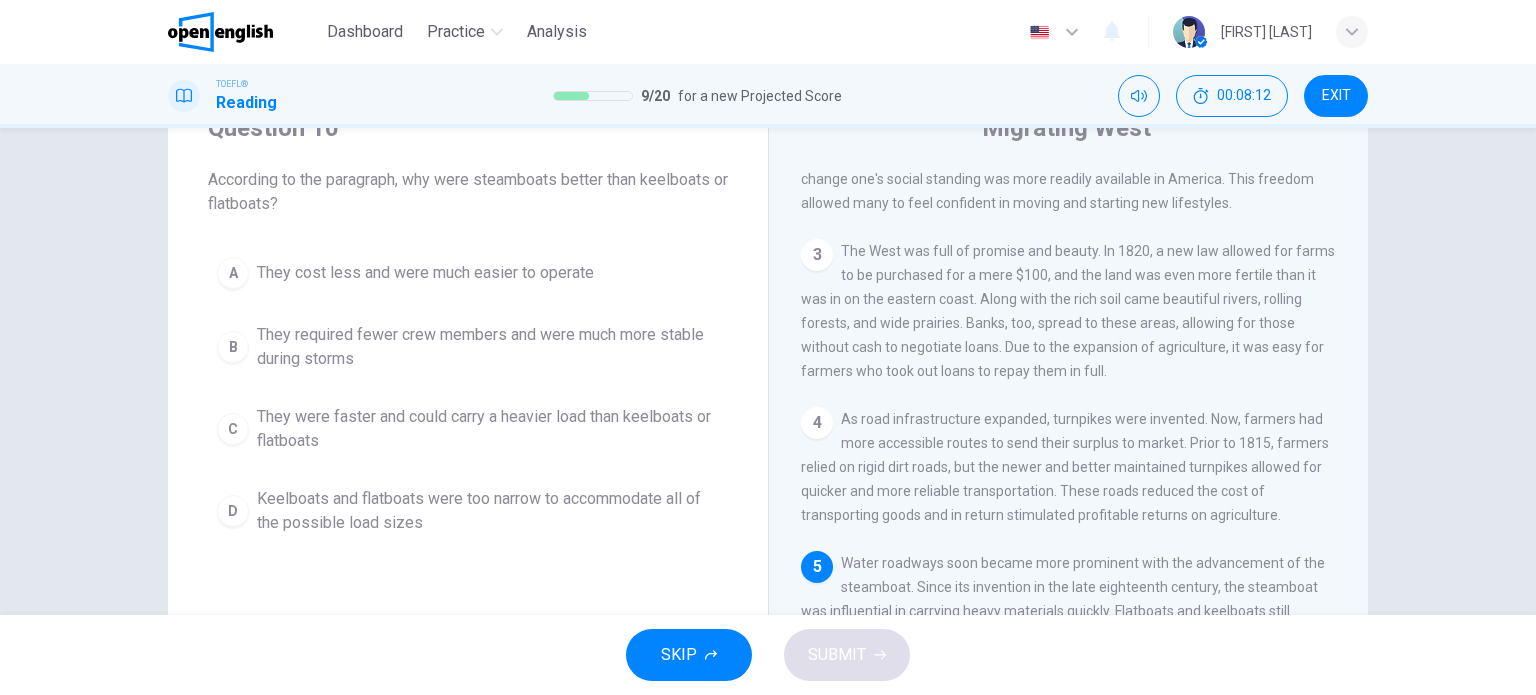 click on "C" at bounding box center (233, 429) 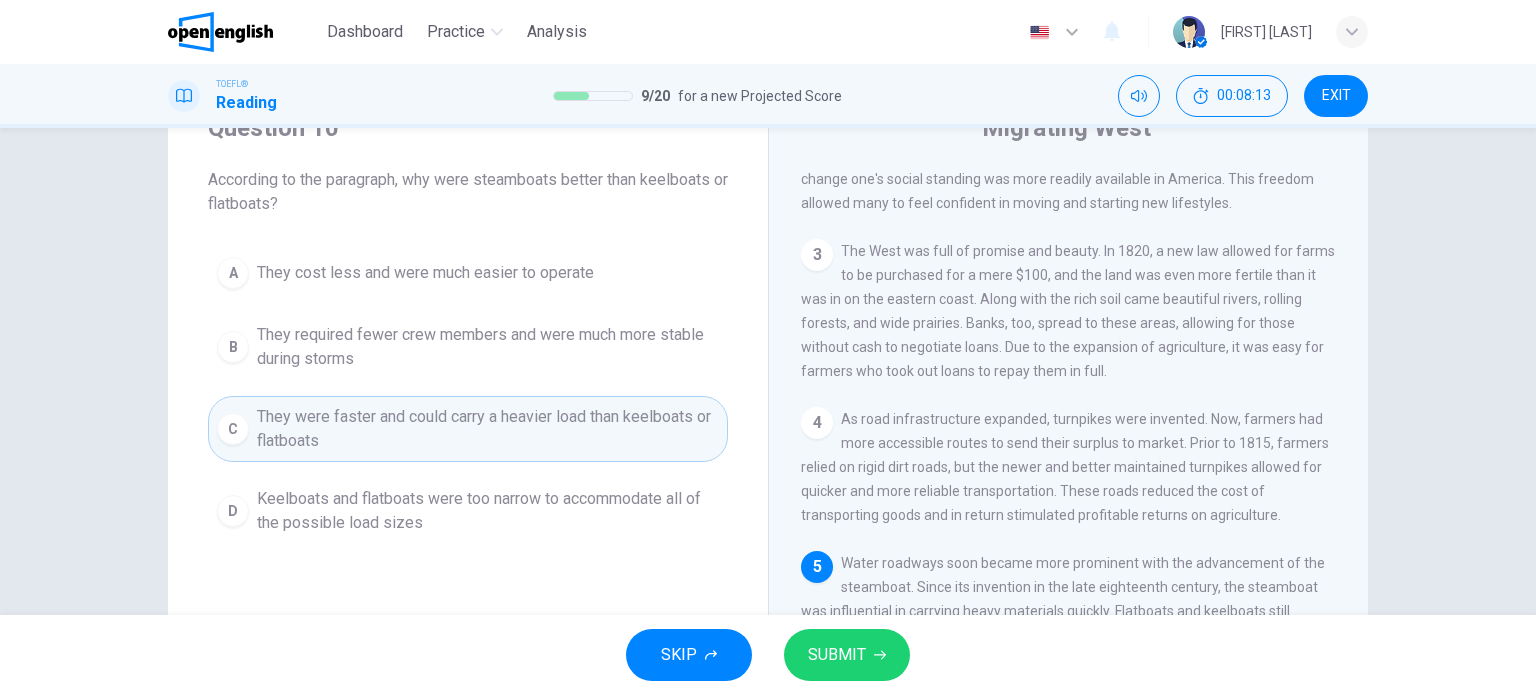 click on "SUBMIT" at bounding box center [837, 655] 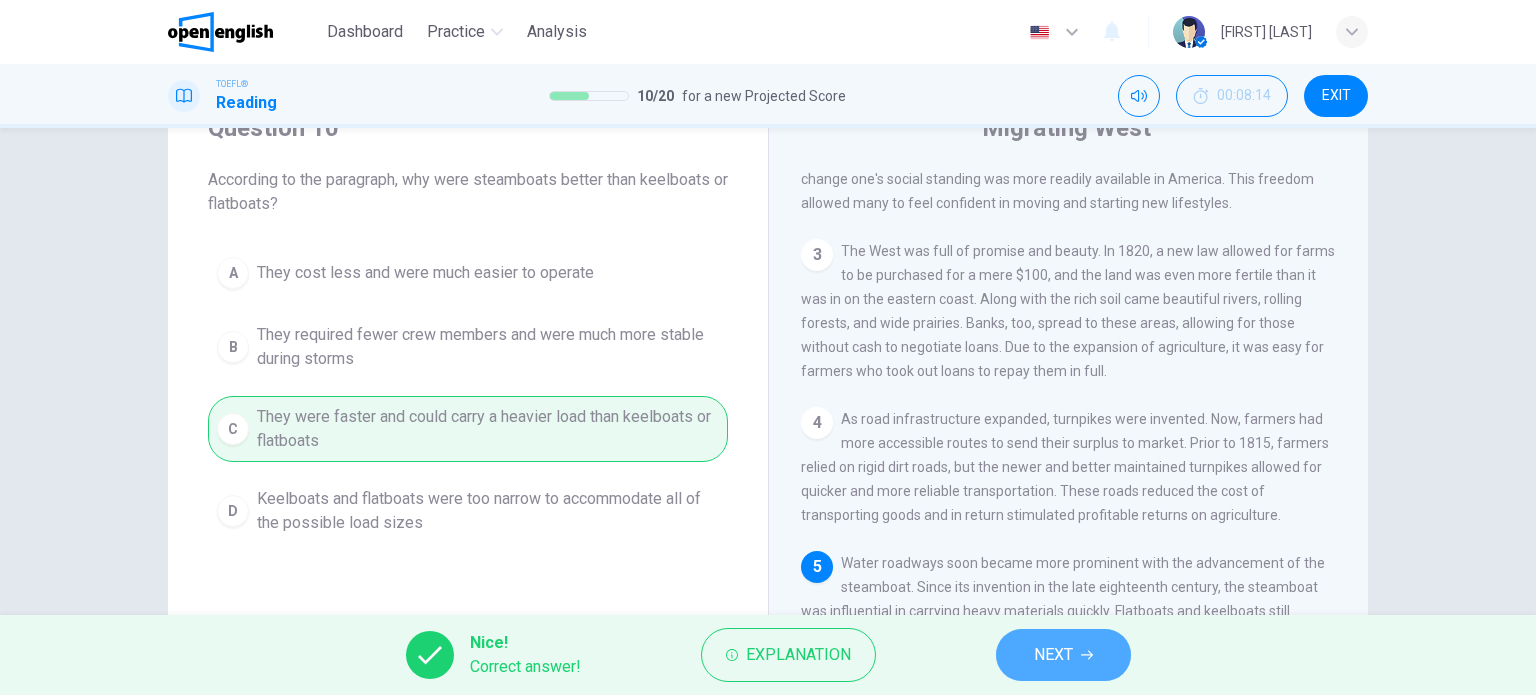 click on "NEXT" at bounding box center [1053, 655] 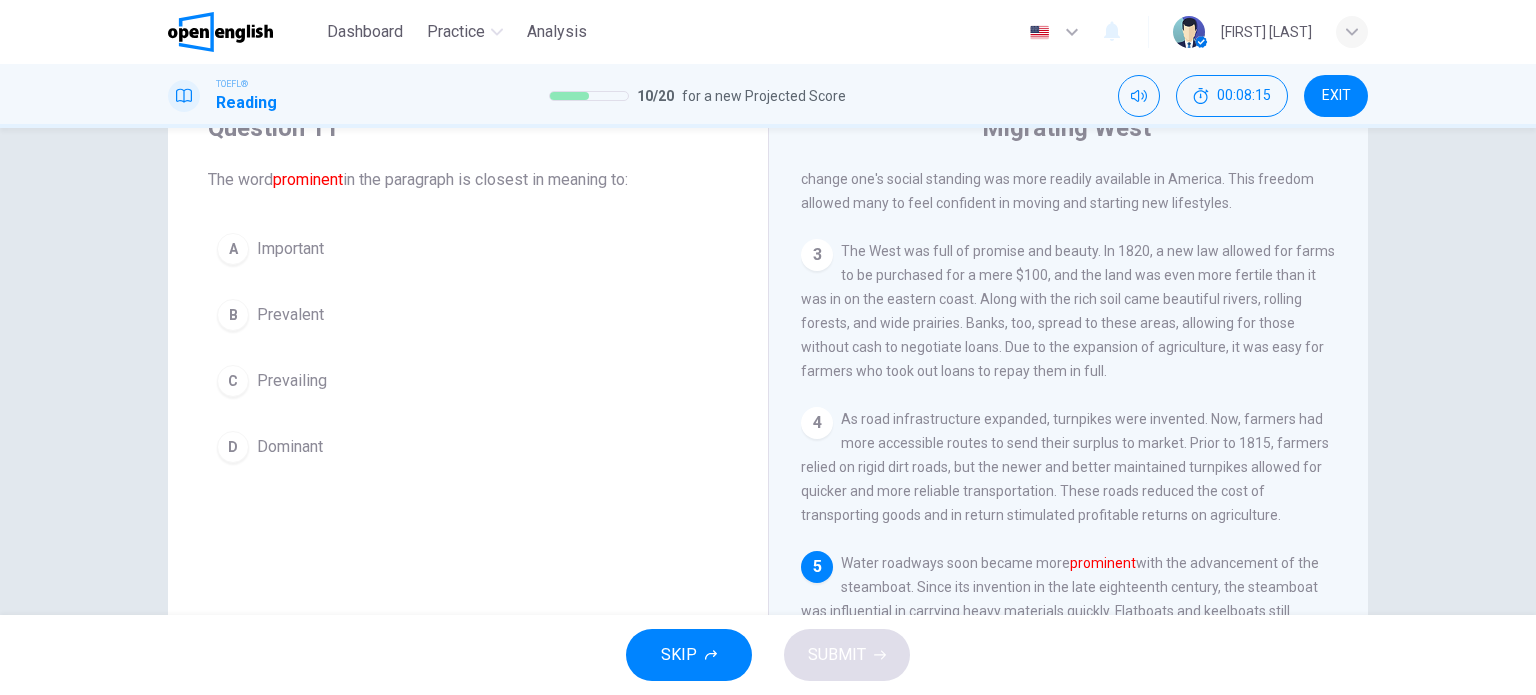 click on "Question 11 The word  prominent  in the paragraph is closest in meaning to: A Important B Prevalent C Prevailing D Dominant" at bounding box center (468, 292) 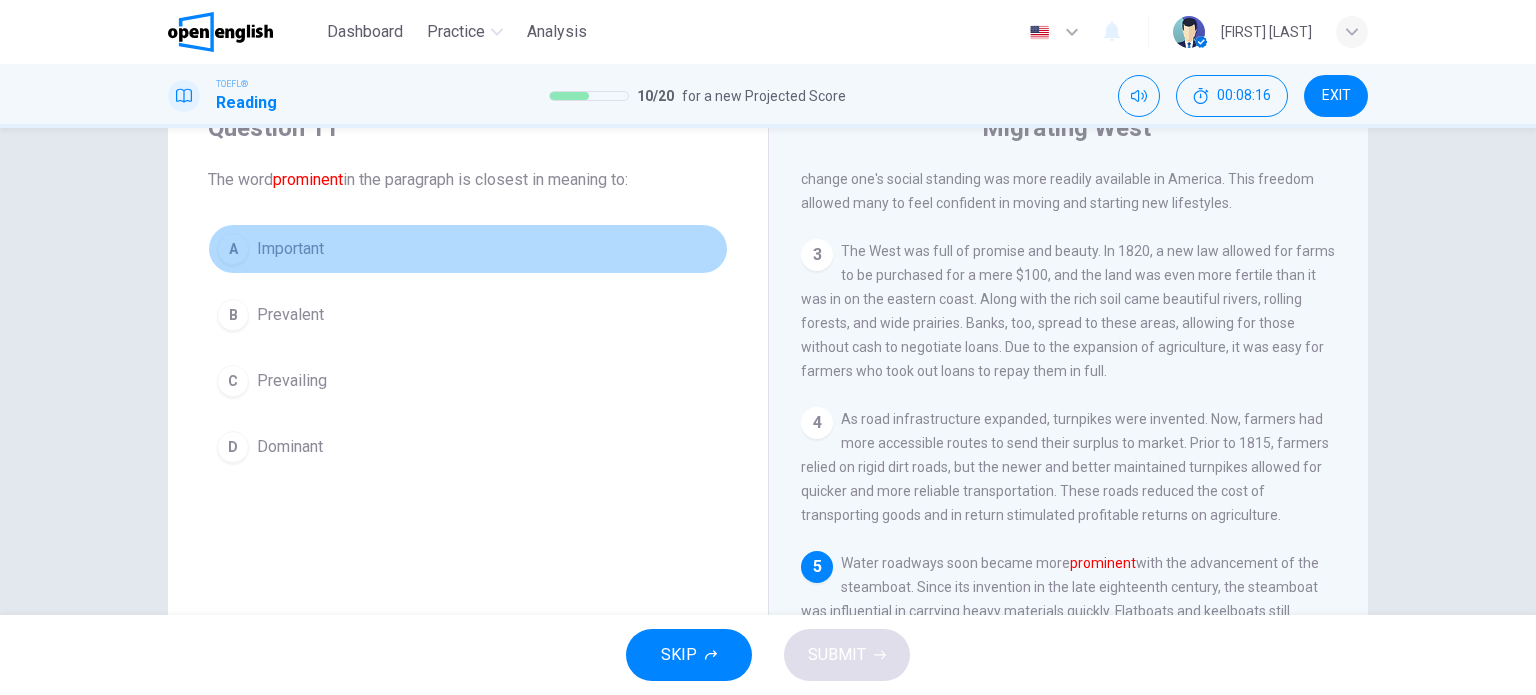 click on "A" at bounding box center (233, 249) 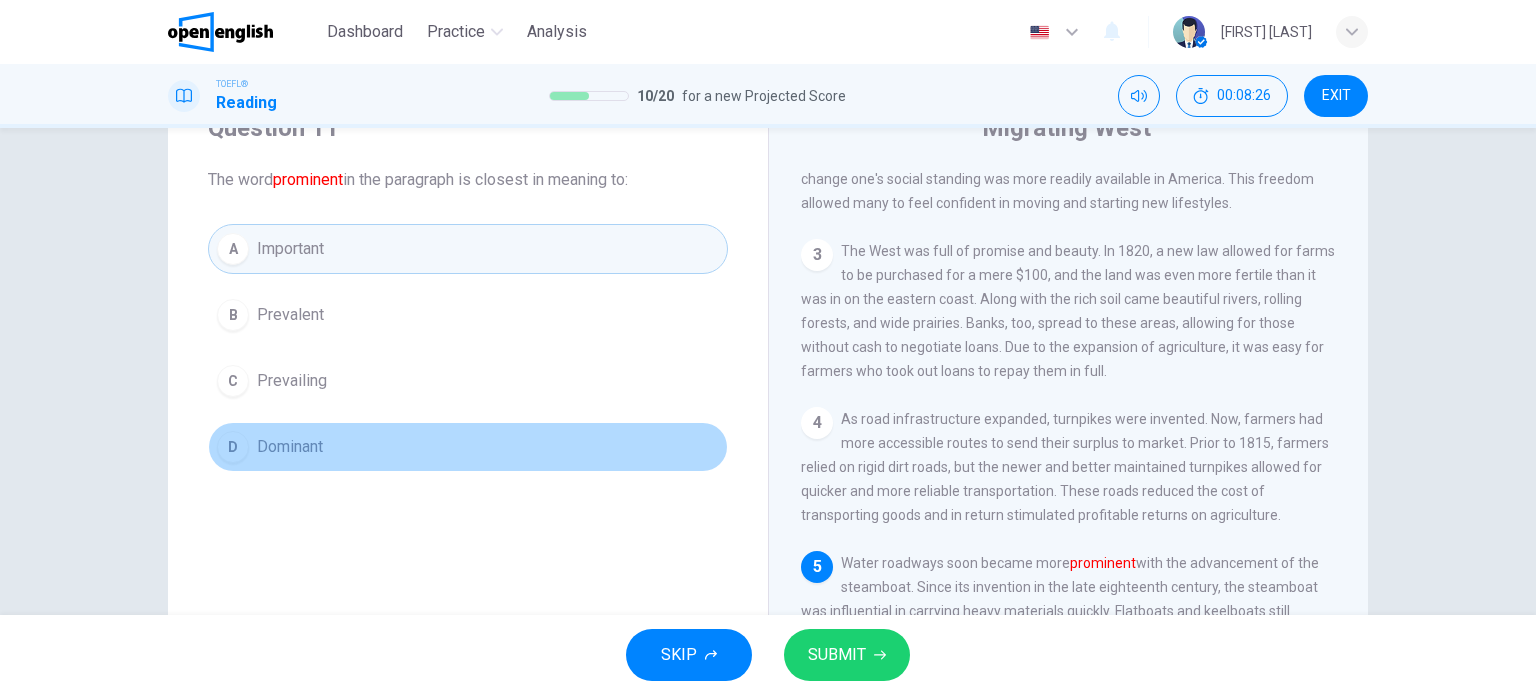 click on "Dominant" at bounding box center (290, 447) 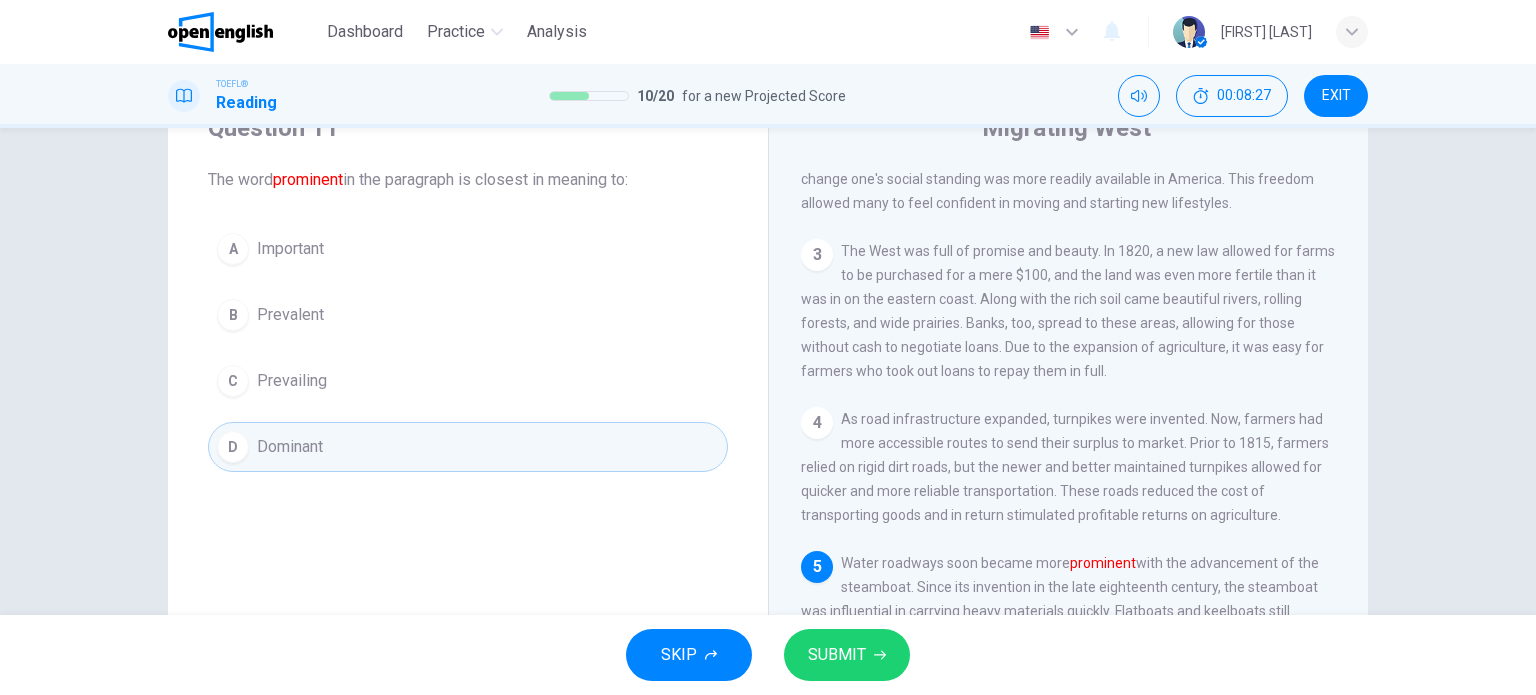 click 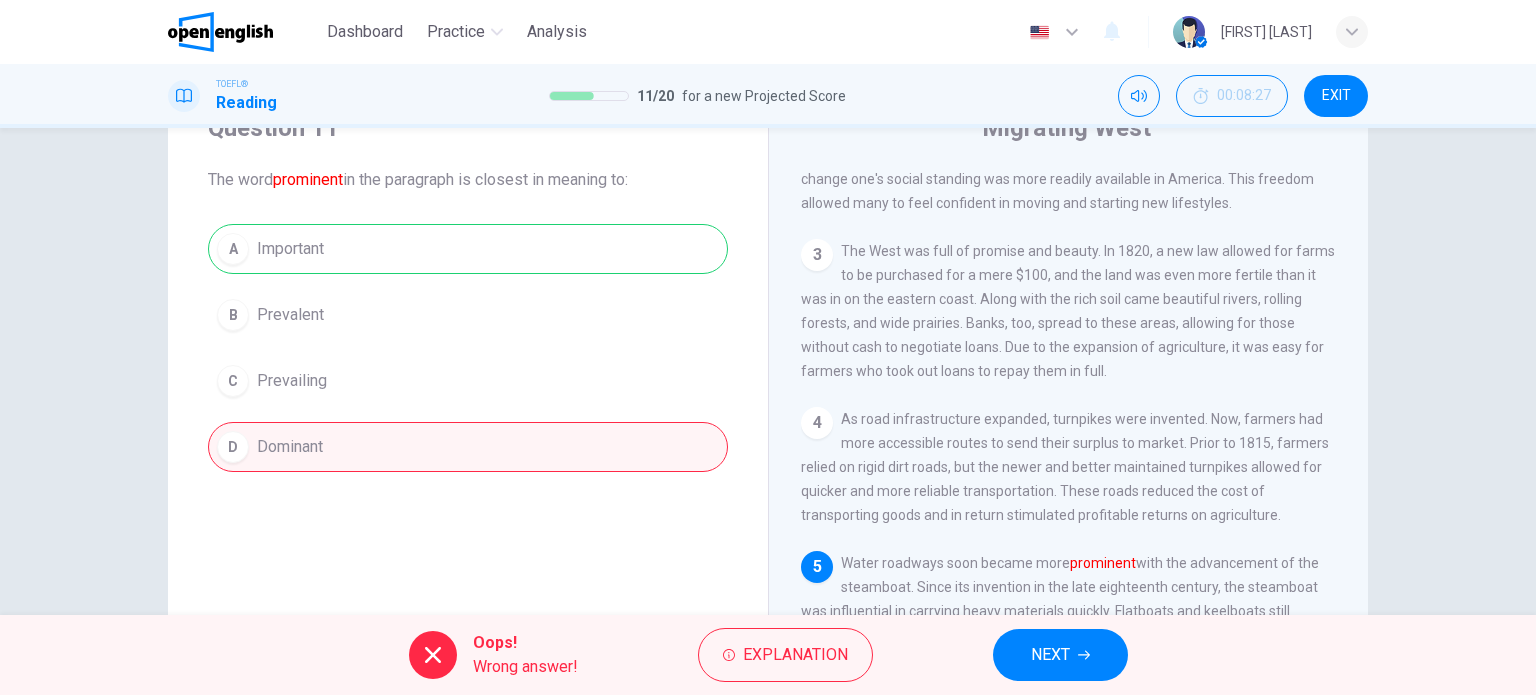 click on "A Important B Prevalent C Prevailing D Dominant" at bounding box center (468, 348) 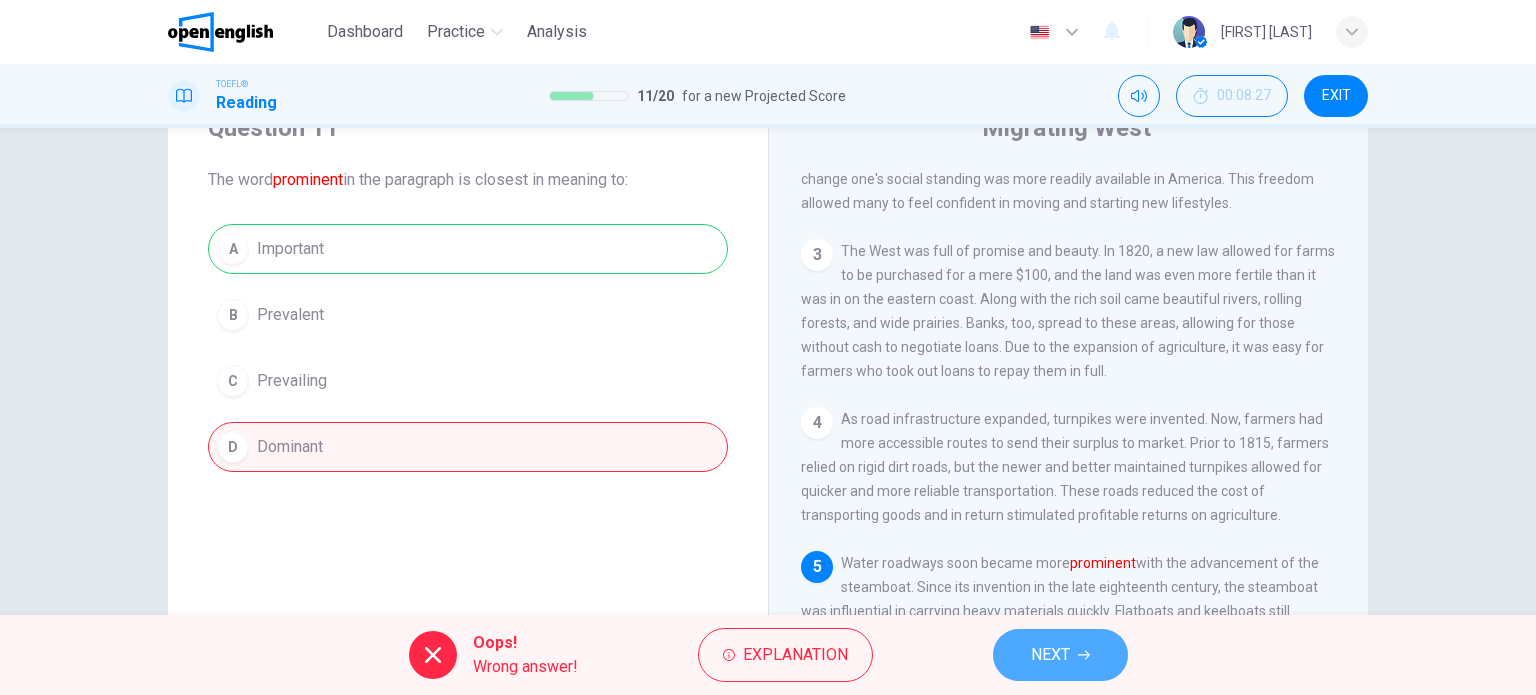 click on "NEXT" at bounding box center [1050, 655] 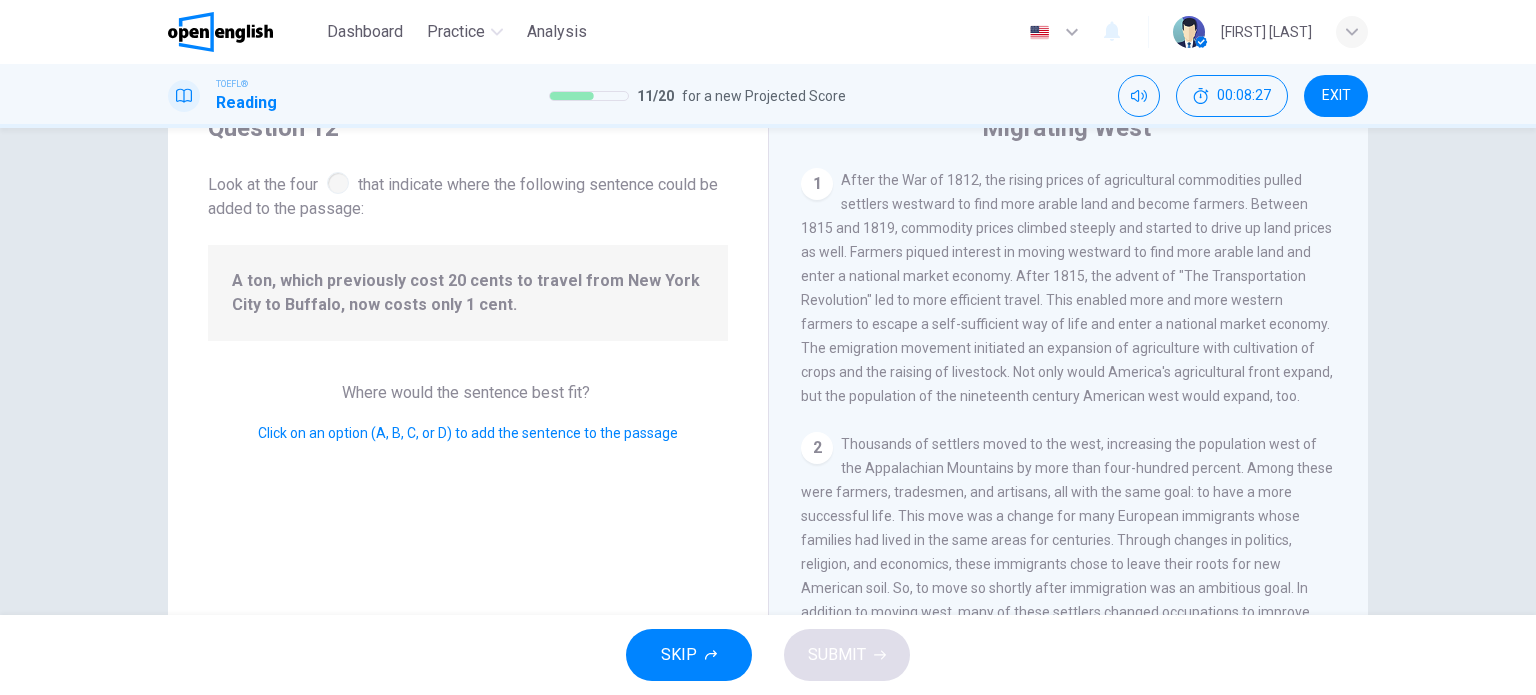 scroll, scrollTop: 562, scrollLeft: 0, axis: vertical 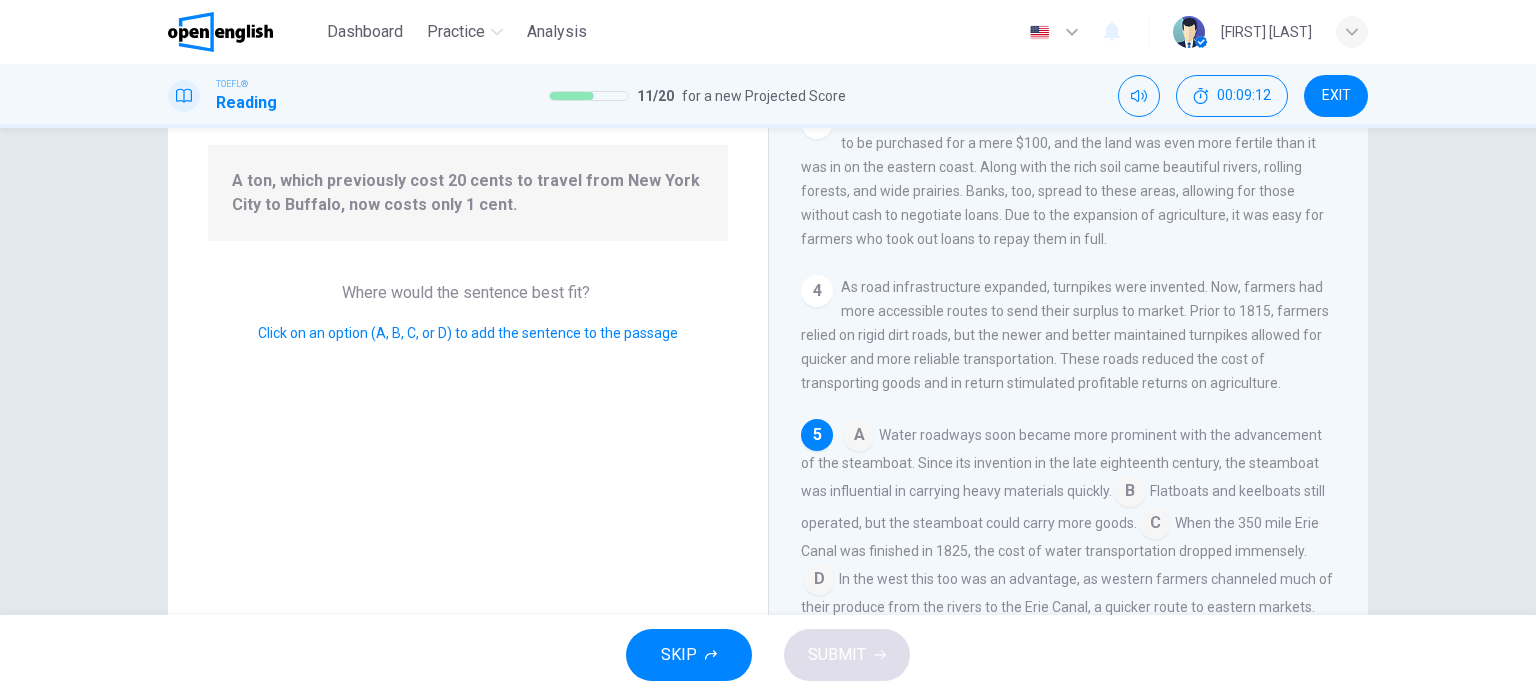 click at bounding box center [819, 581] 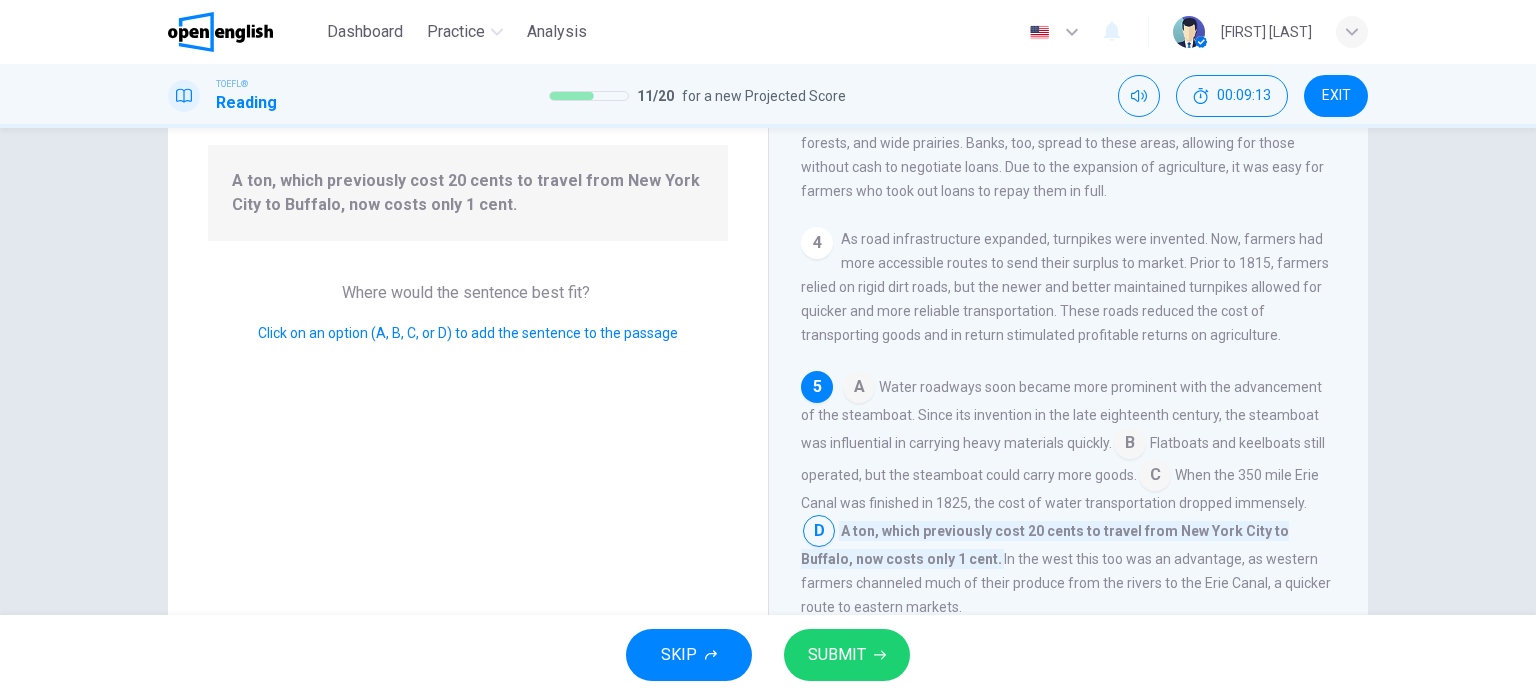 click on "SUBMIT" at bounding box center [837, 655] 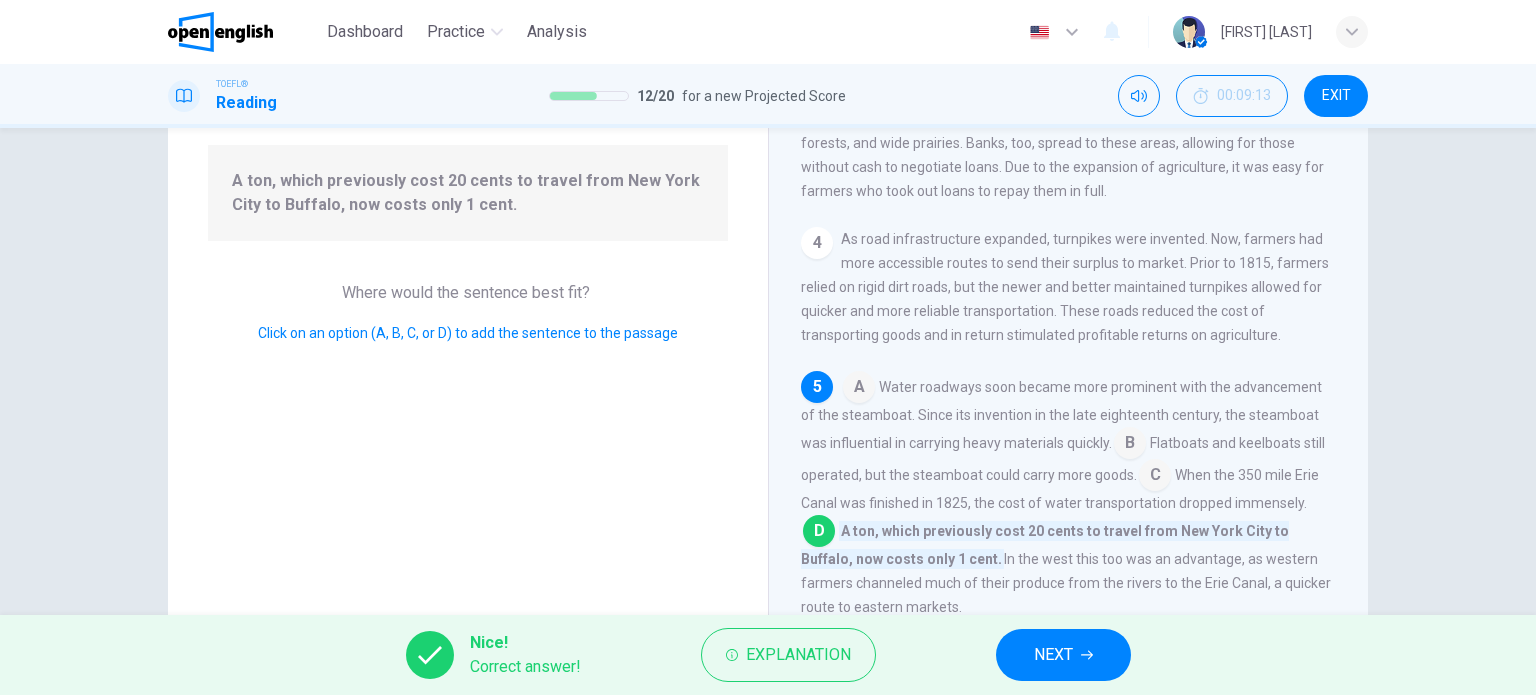 click on "NEXT" at bounding box center (1053, 655) 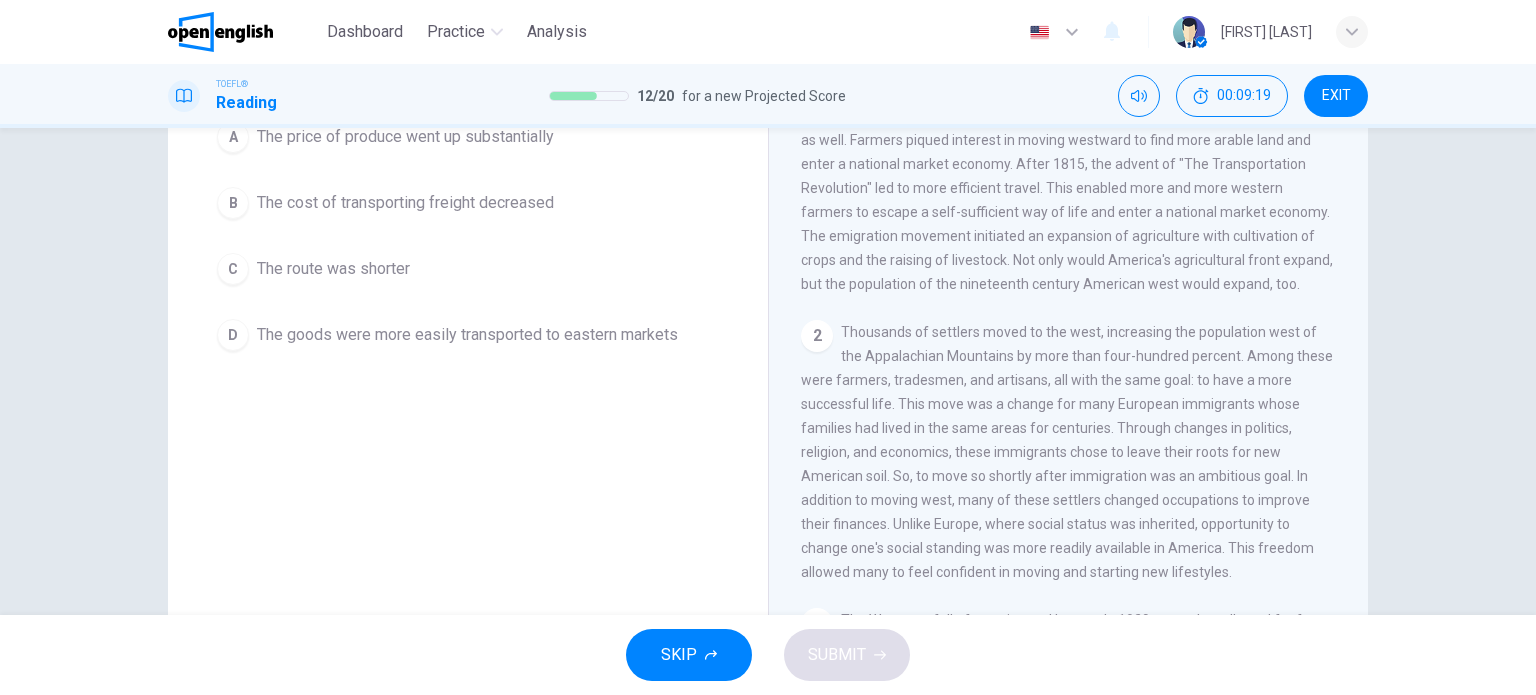 scroll, scrollTop: 288, scrollLeft: 0, axis: vertical 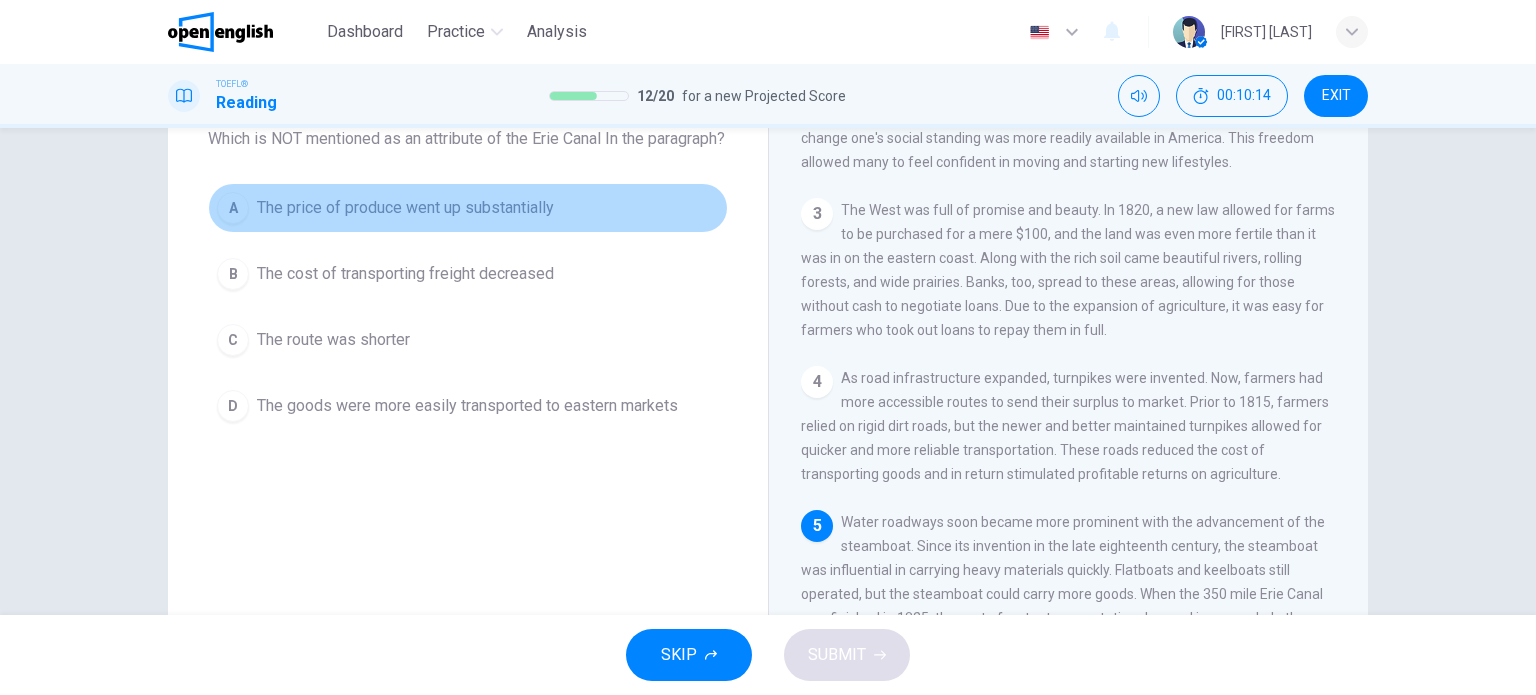 click on "A" at bounding box center [233, 208] 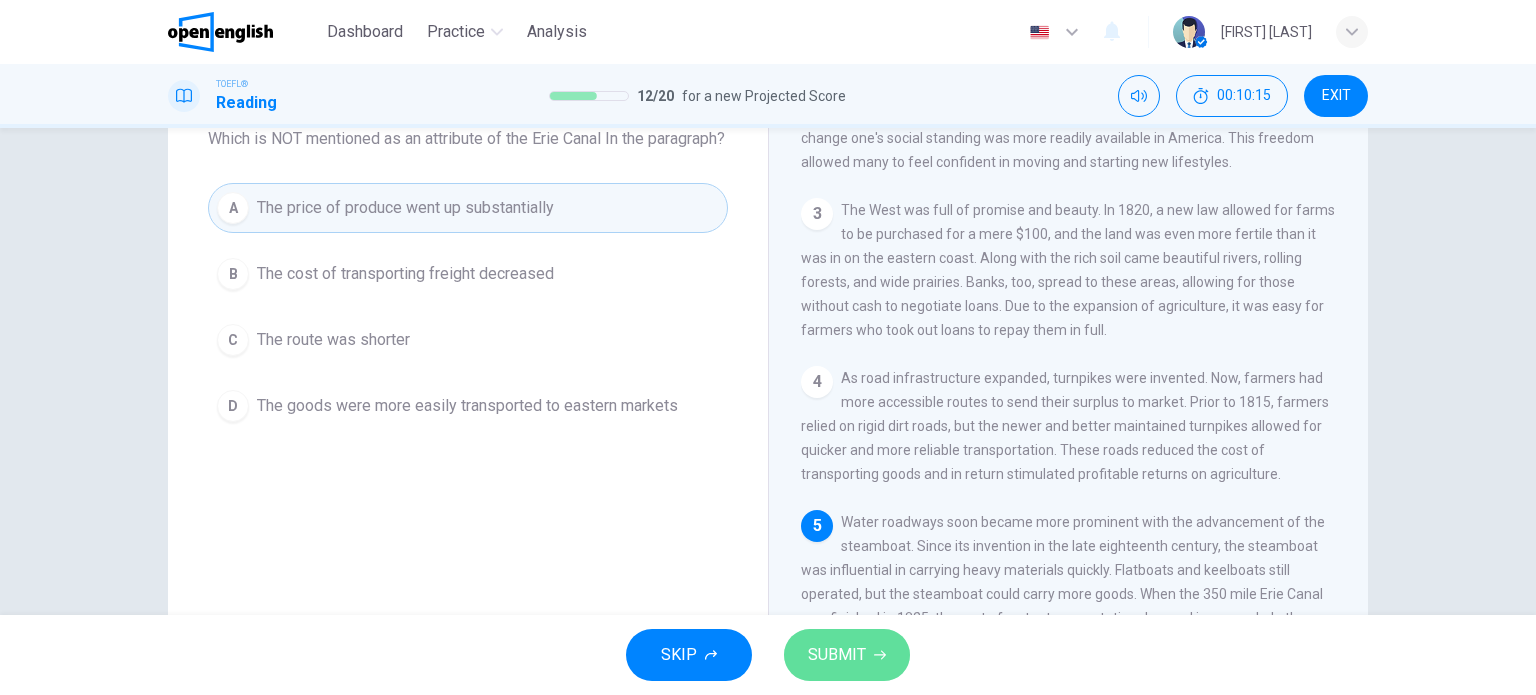 click on "SUBMIT" at bounding box center (837, 655) 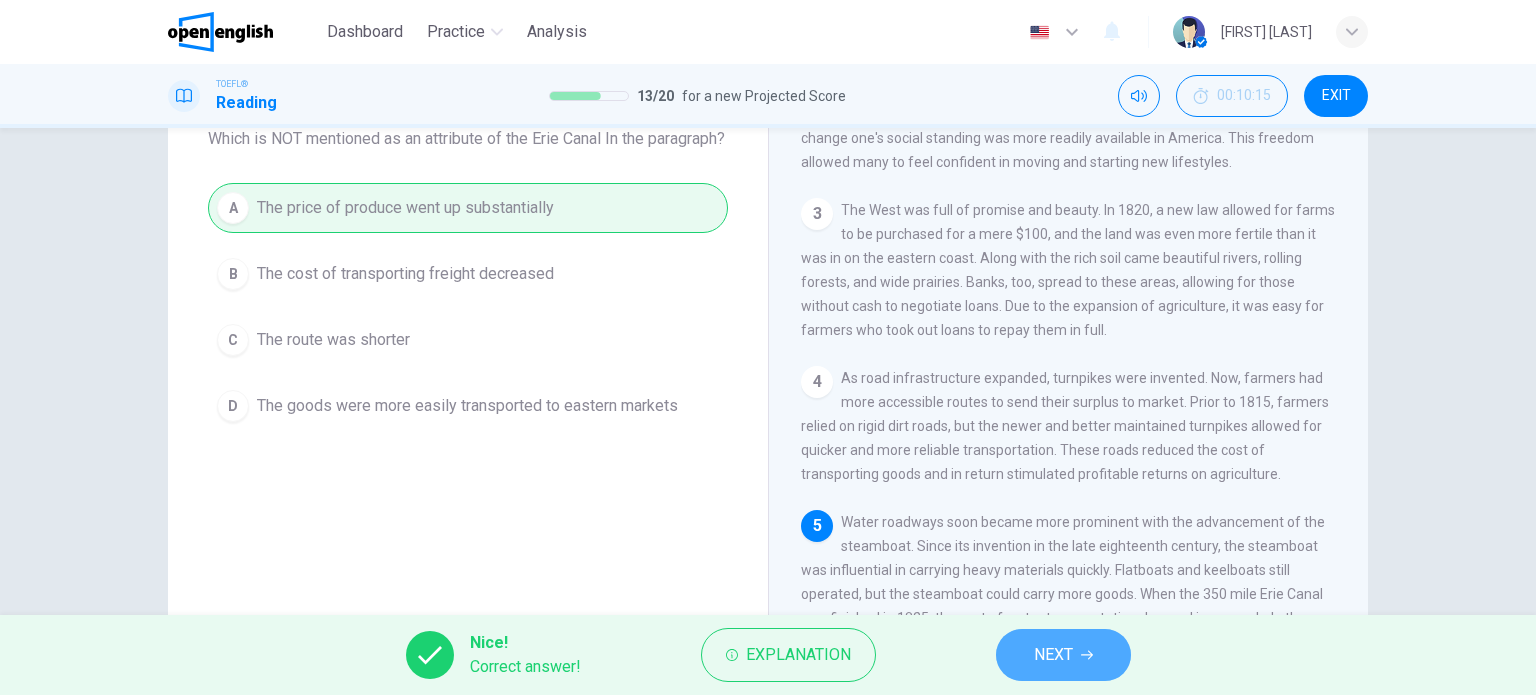 click on "NEXT" at bounding box center (1063, 655) 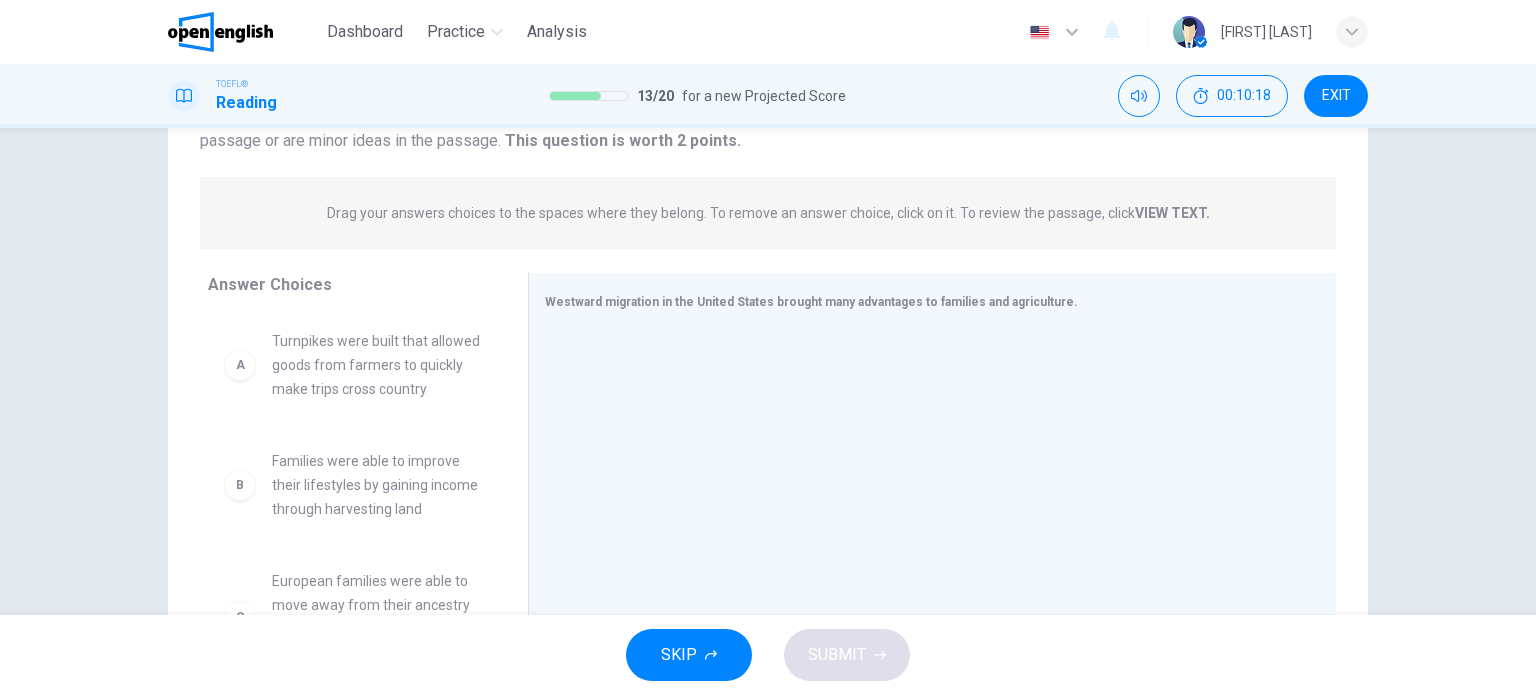 scroll, scrollTop: 0, scrollLeft: 0, axis: both 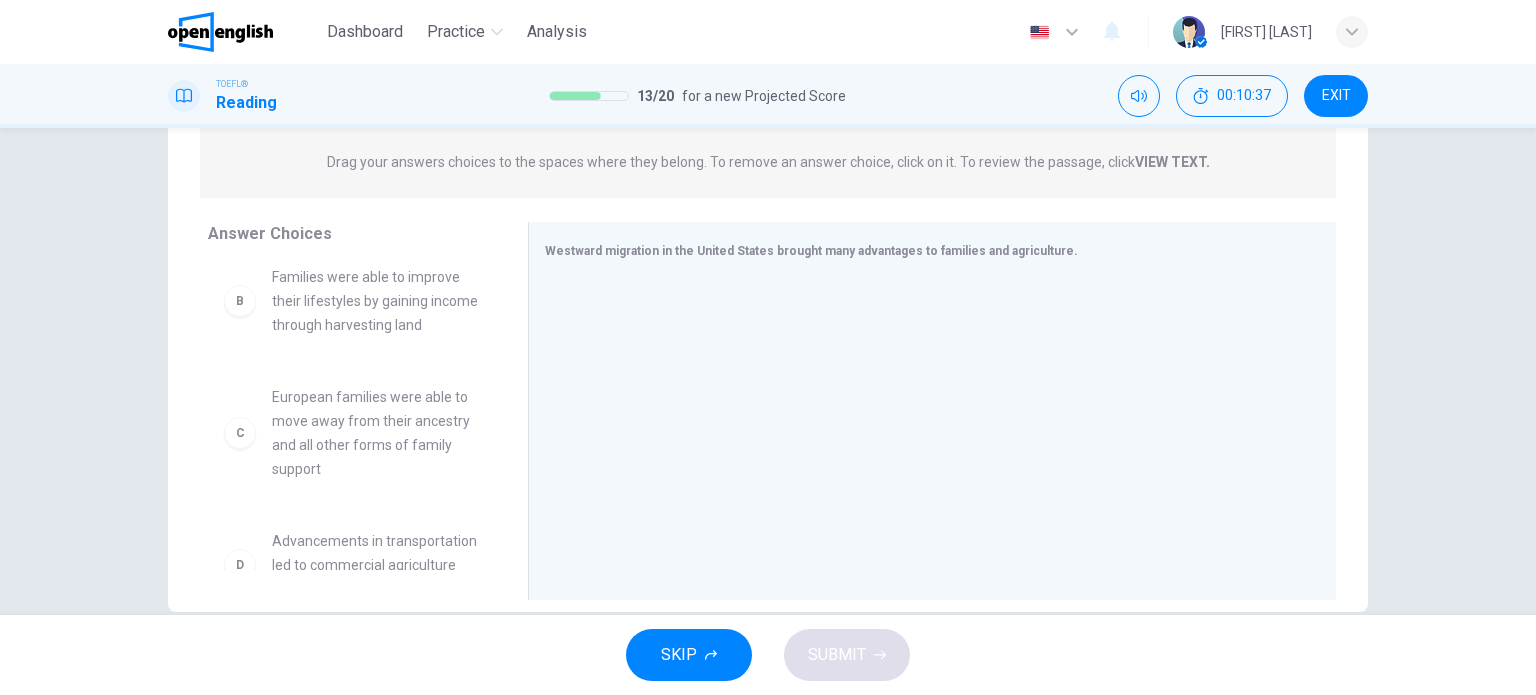 click on "B" at bounding box center (240, 301) 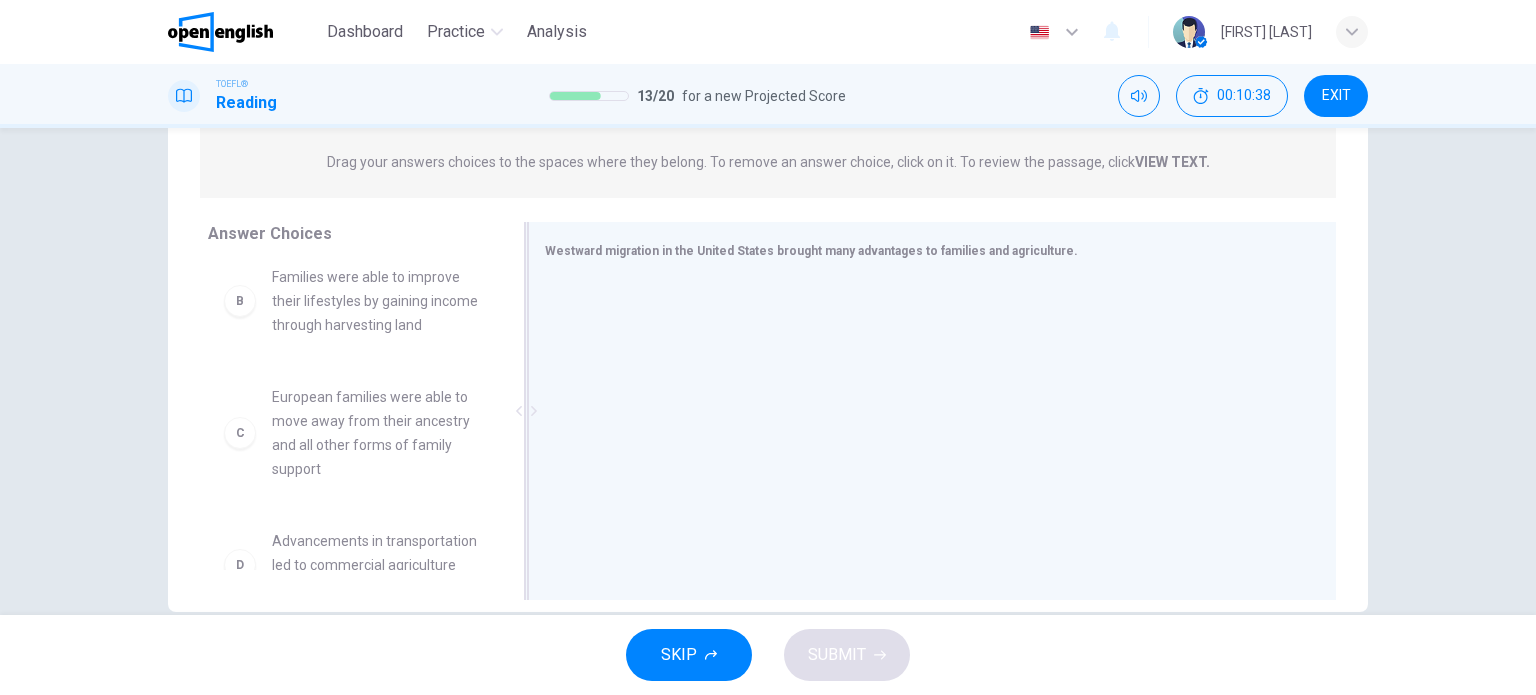 scroll, scrollTop: 130, scrollLeft: 0, axis: vertical 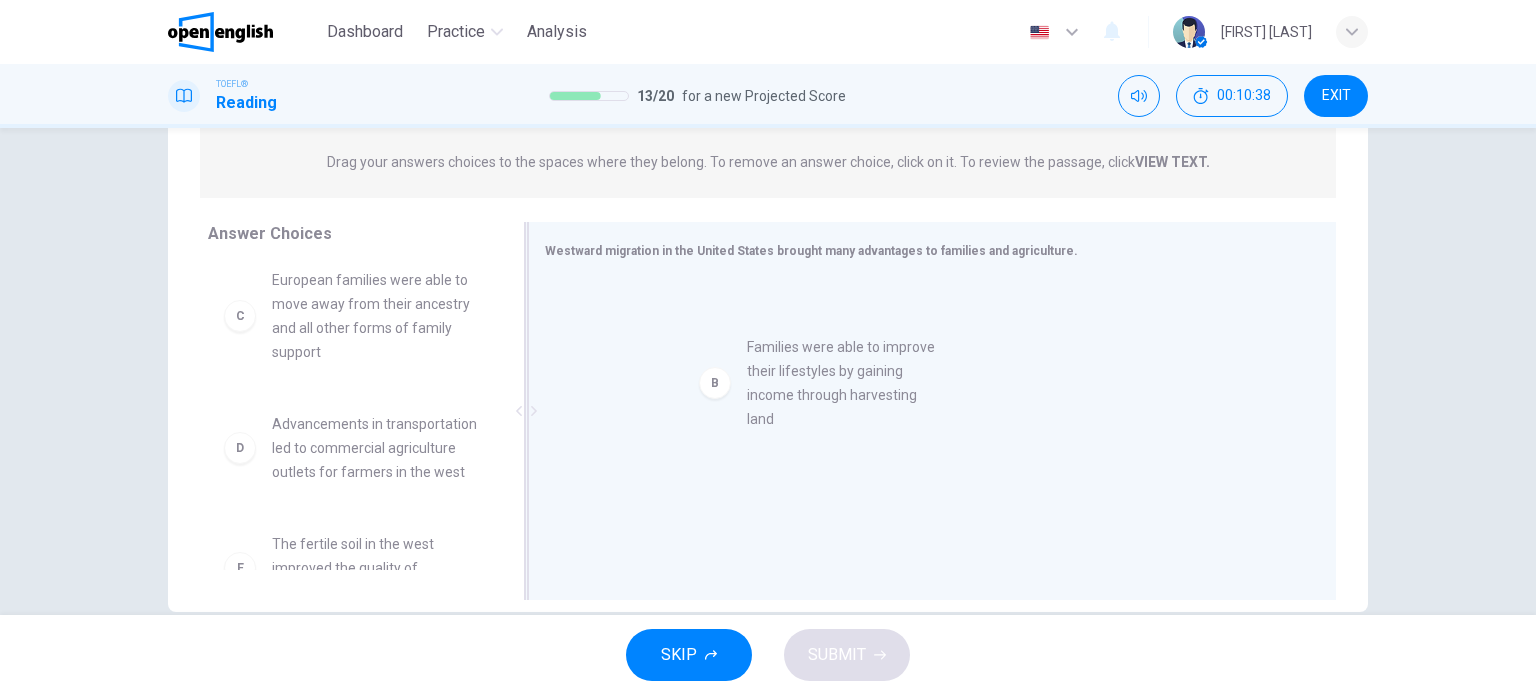 drag, startPoint x: 239, startPoint y: 332, endPoint x: 724, endPoint y: 377, distance: 487.08316 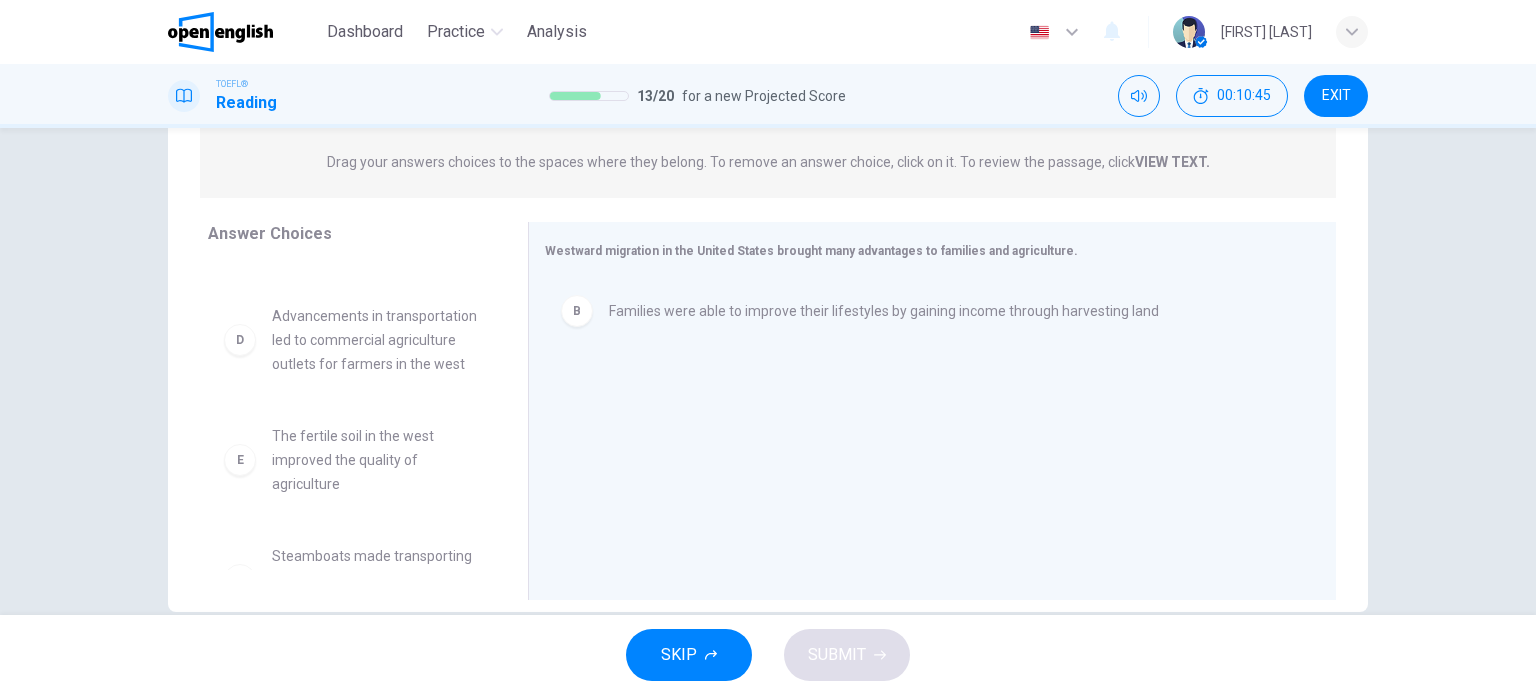 scroll, scrollTop: 242, scrollLeft: 0, axis: vertical 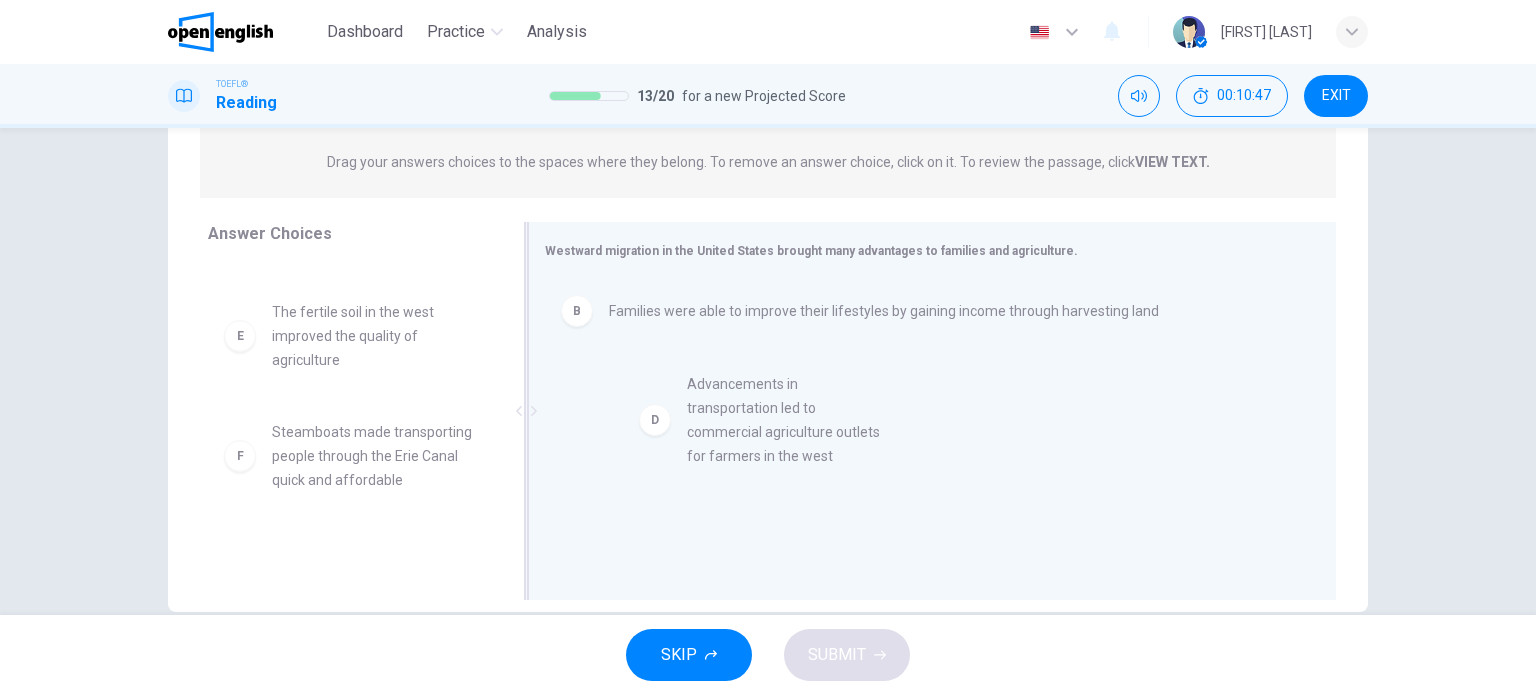 drag, startPoint x: 213, startPoint y: 374, endPoint x: 640, endPoint y: 423, distance: 429.80228 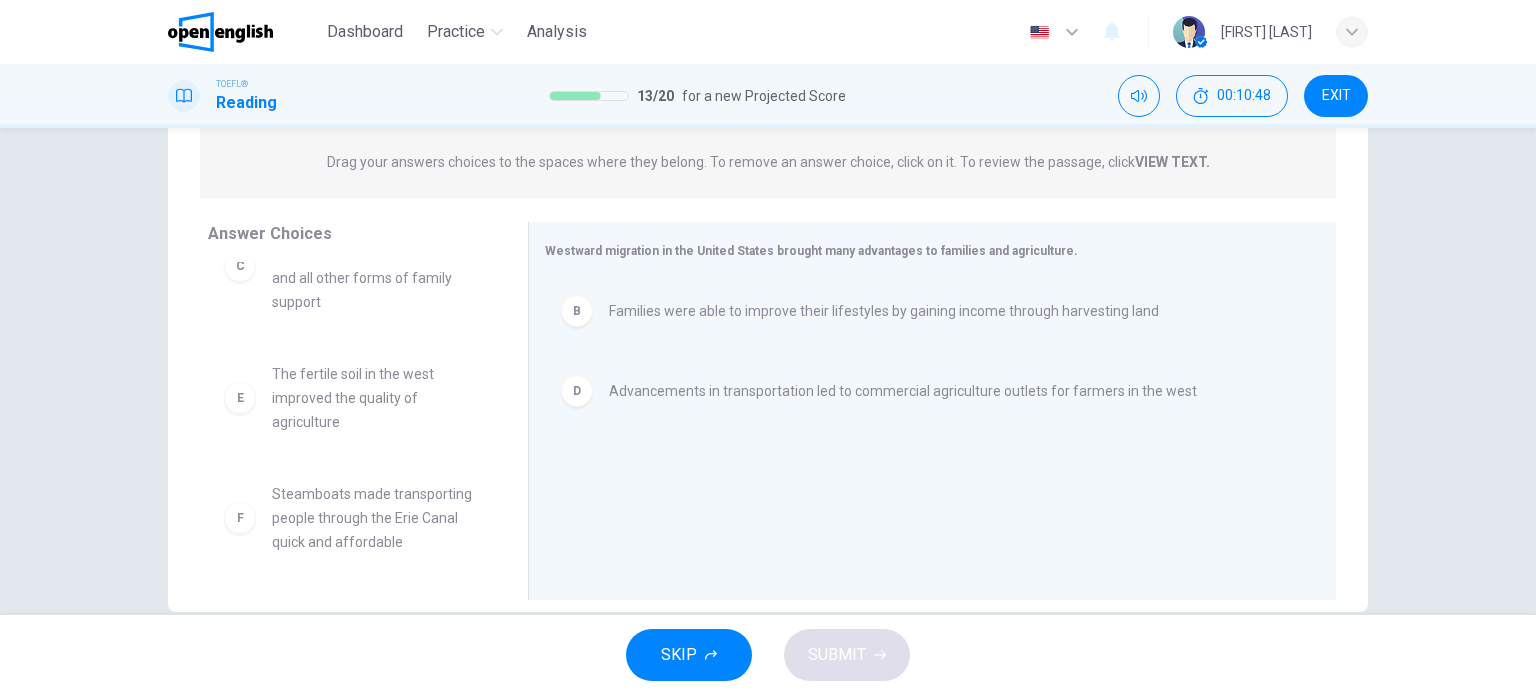 scroll, scrollTop: 204, scrollLeft: 0, axis: vertical 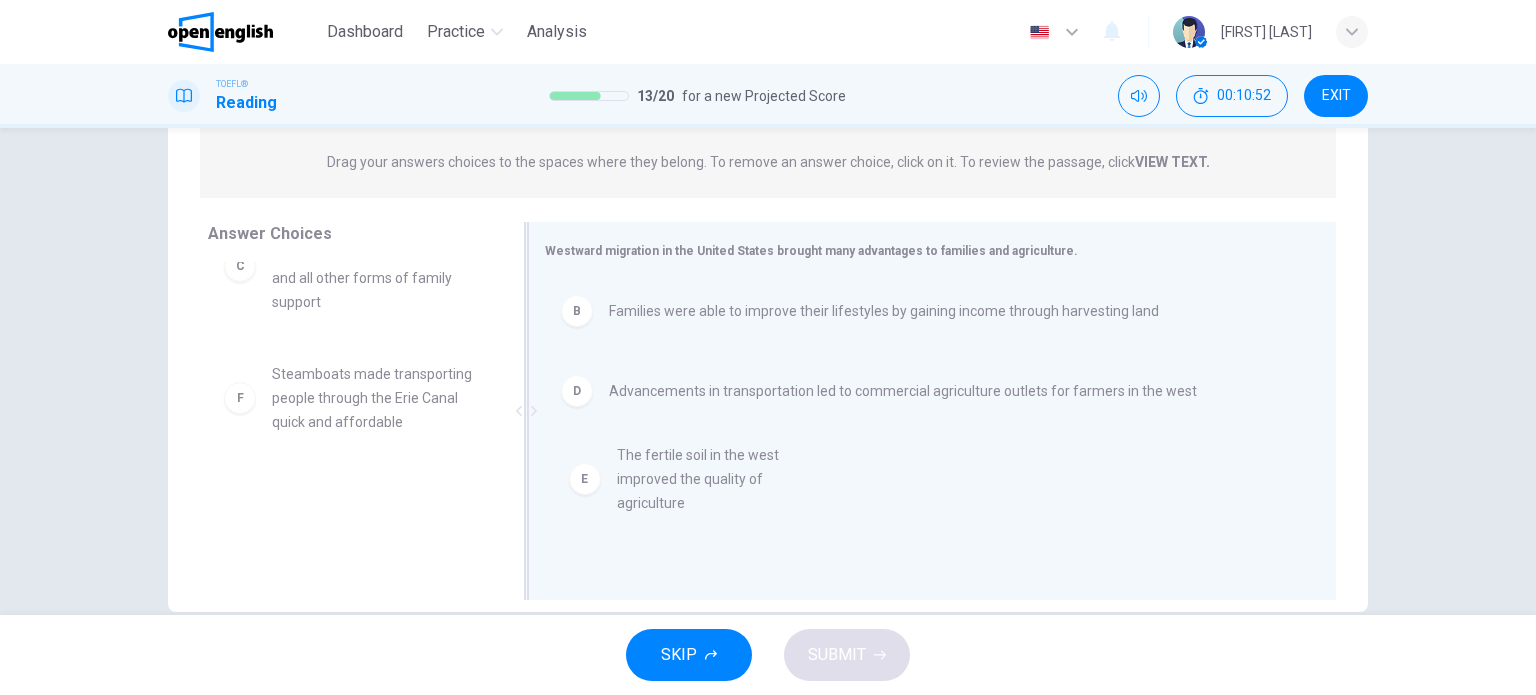drag, startPoint x: 231, startPoint y: 403, endPoint x: 599, endPoint y: 491, distance: 378.3755 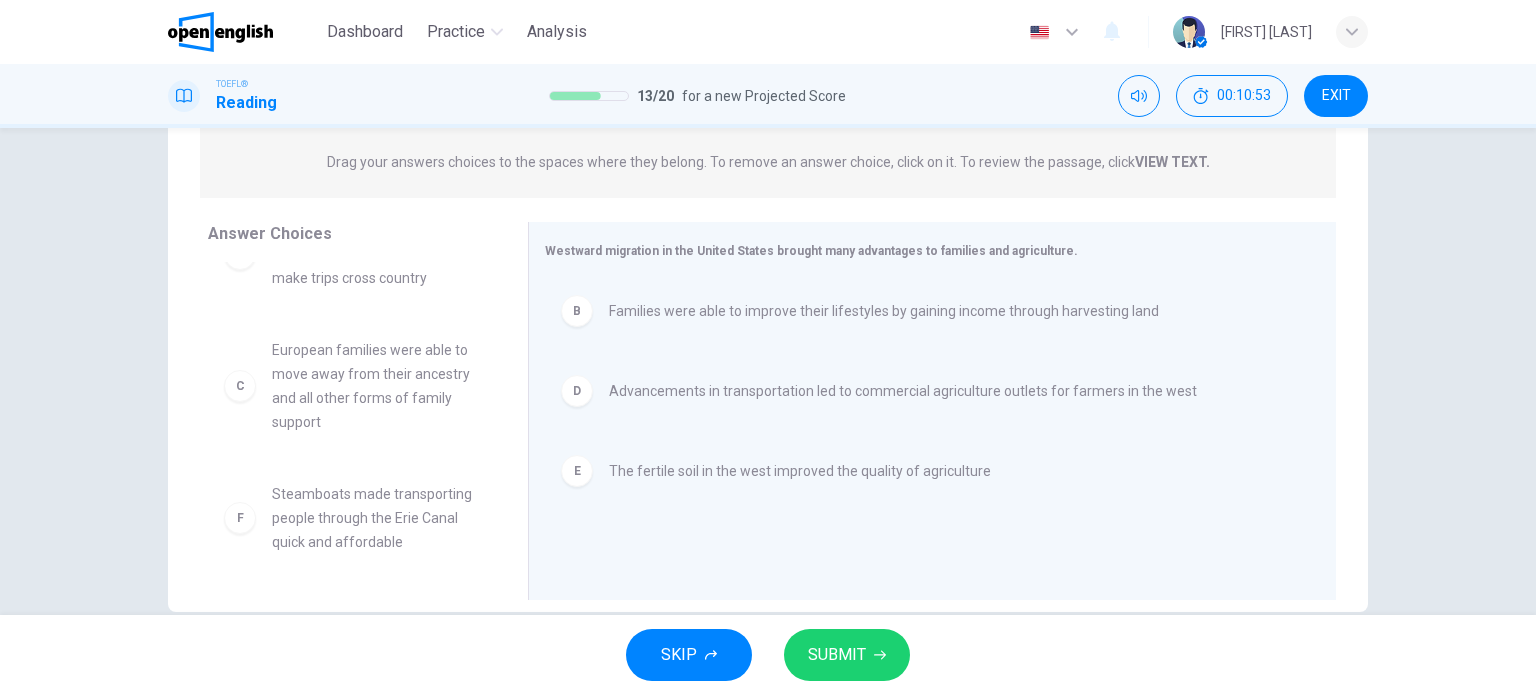 scroll, scrollTop: 84, scrollLeft: 0, axis: vertical 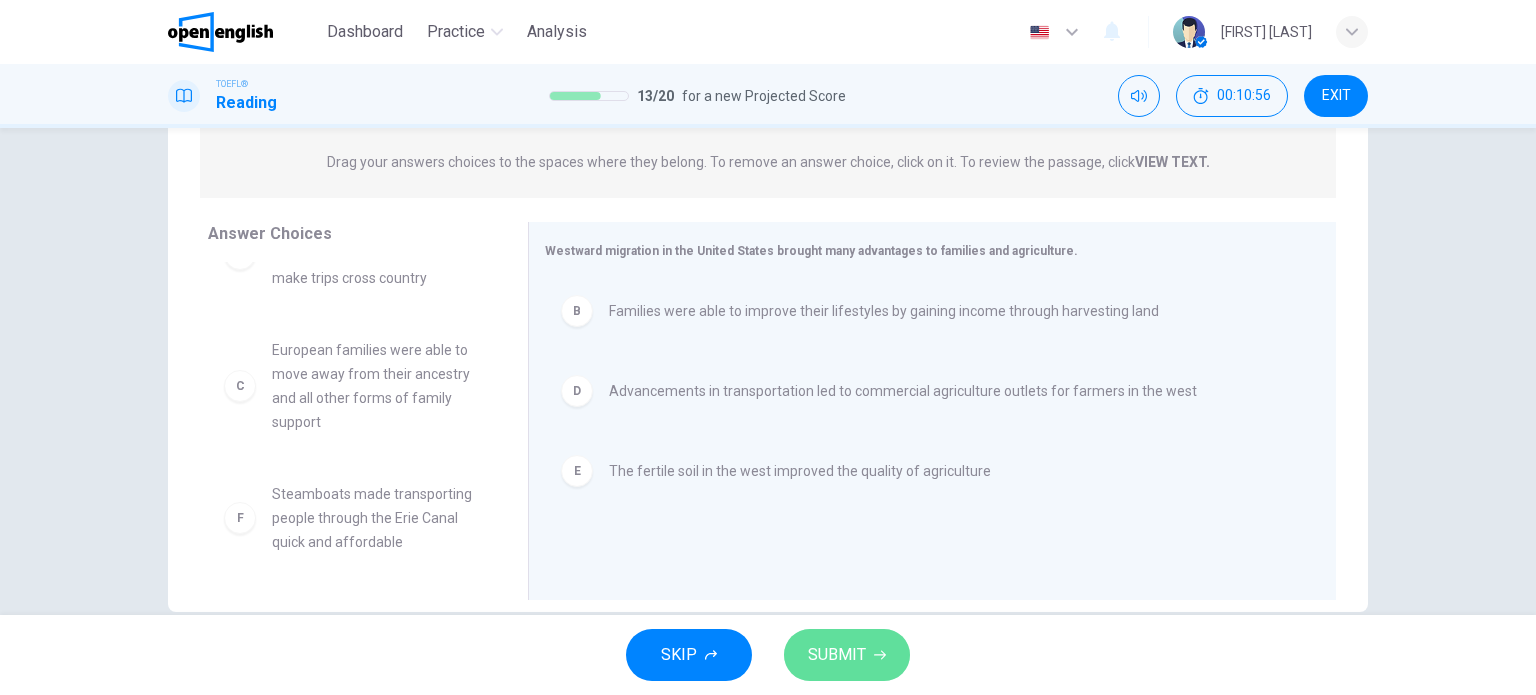 click on "SUBMIT" at bounding box center [837, 655] 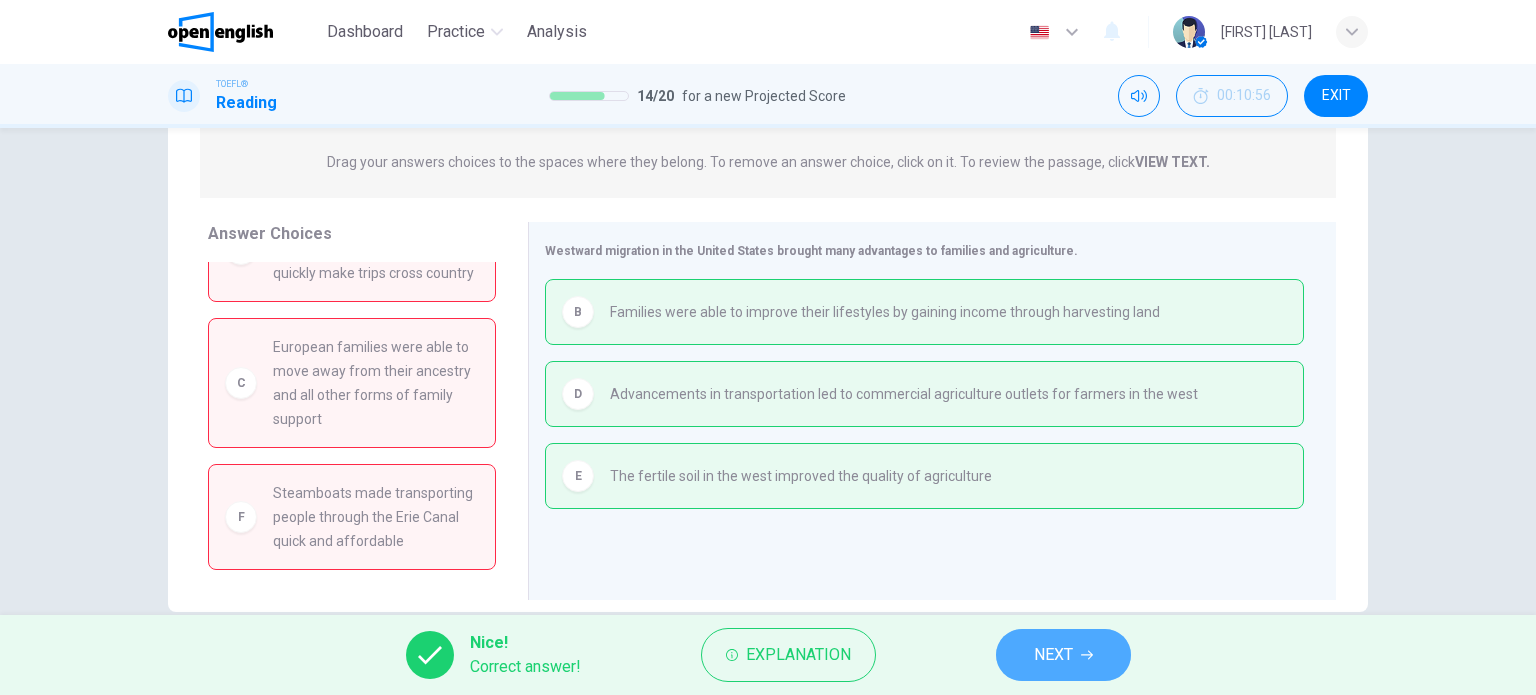 click on "NEXT" at bounding box center [1063, 655] 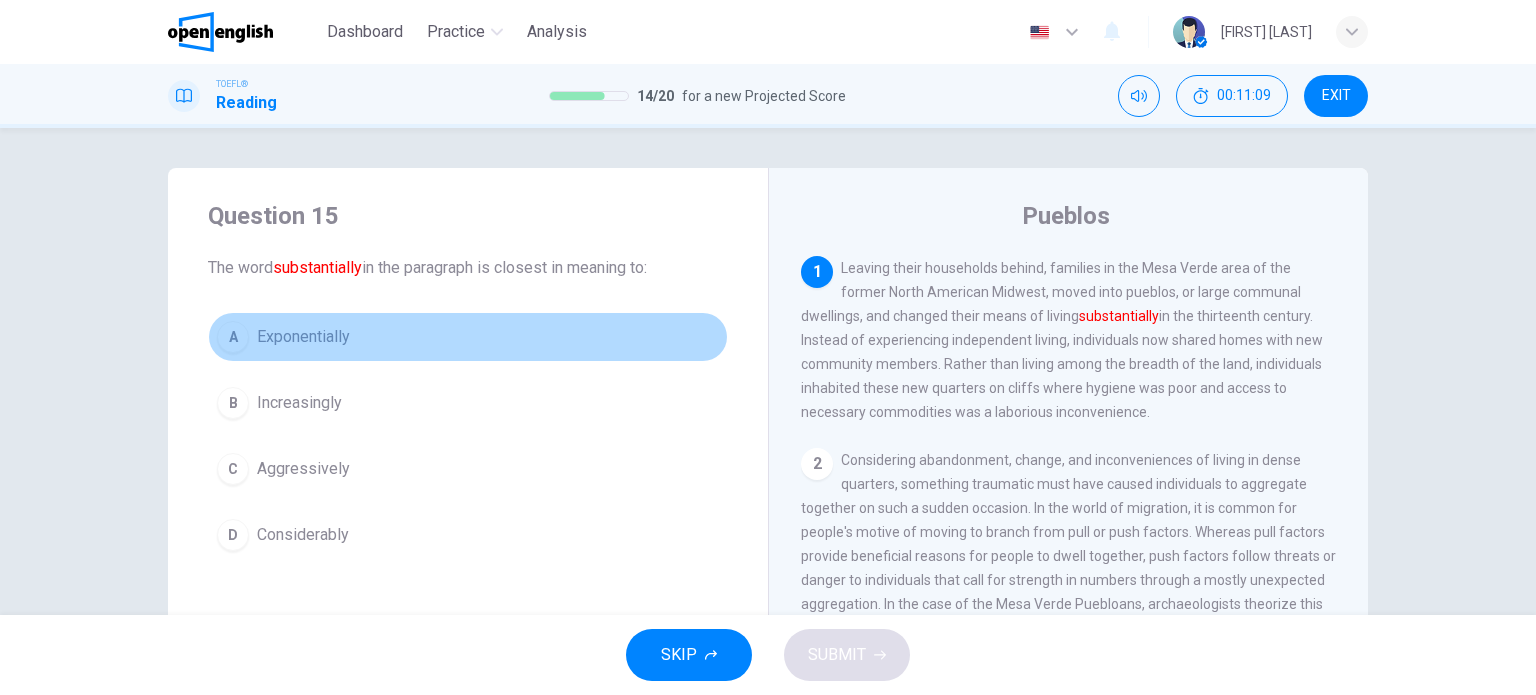 click on "A" at bounding box center [233, 337] 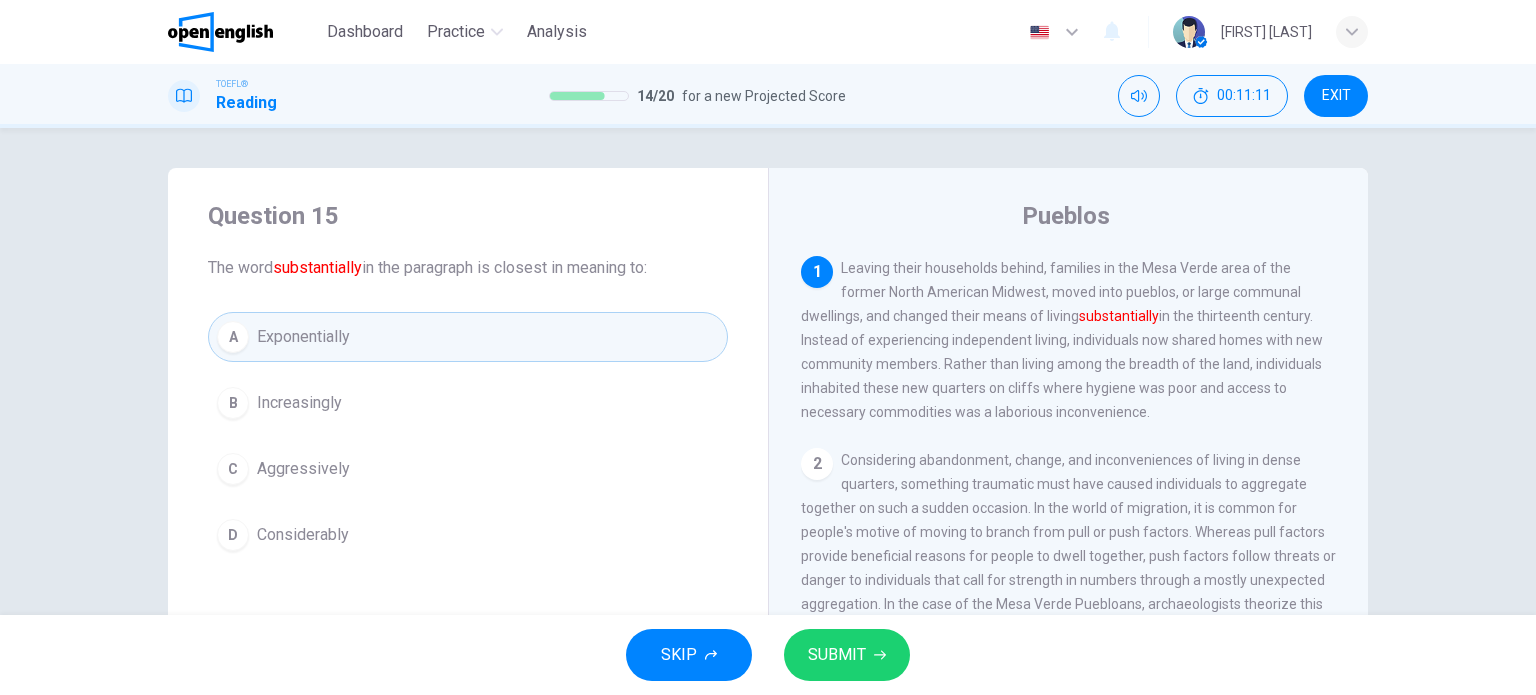 click on "SUBMIT" at bounding box center [847, 655] 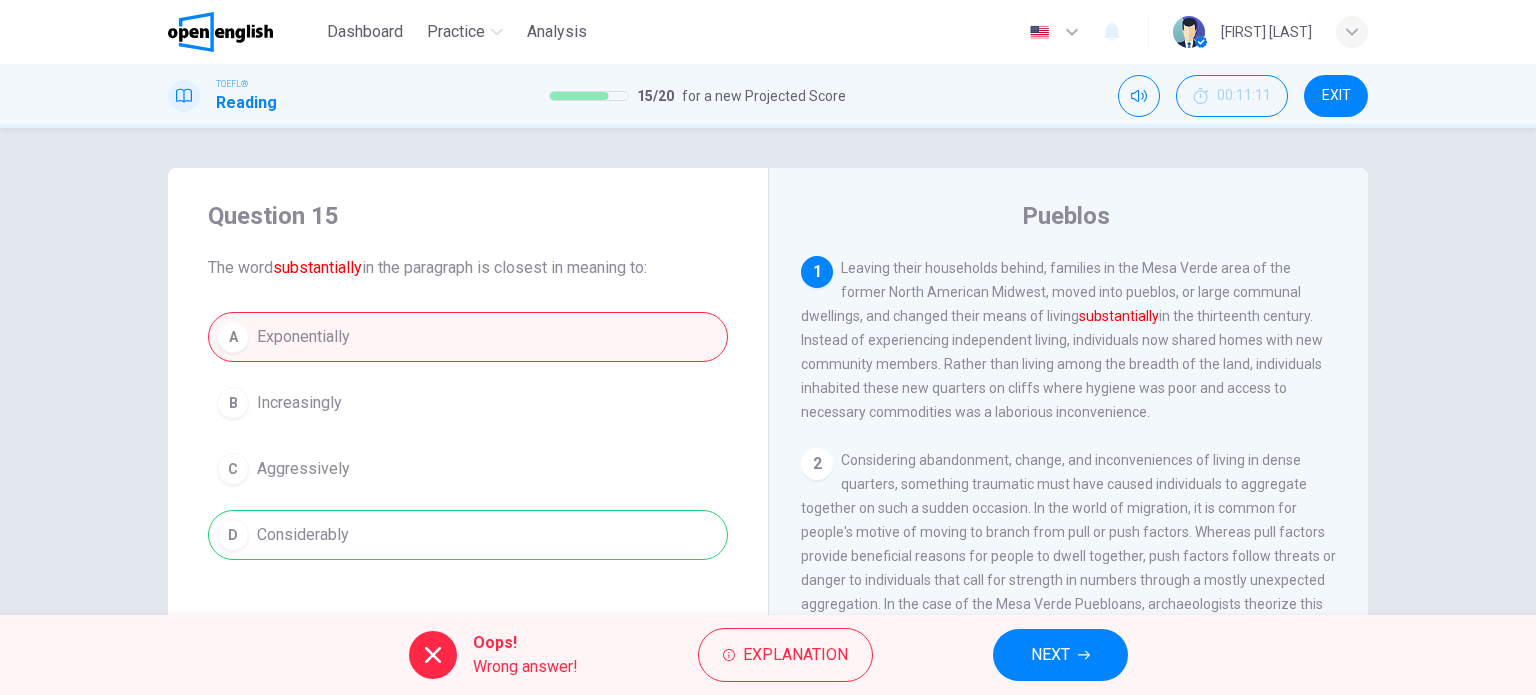 click on "A Exponentially B Increasingly C Aggressively D Considerably" at bounding box center [468, 436] 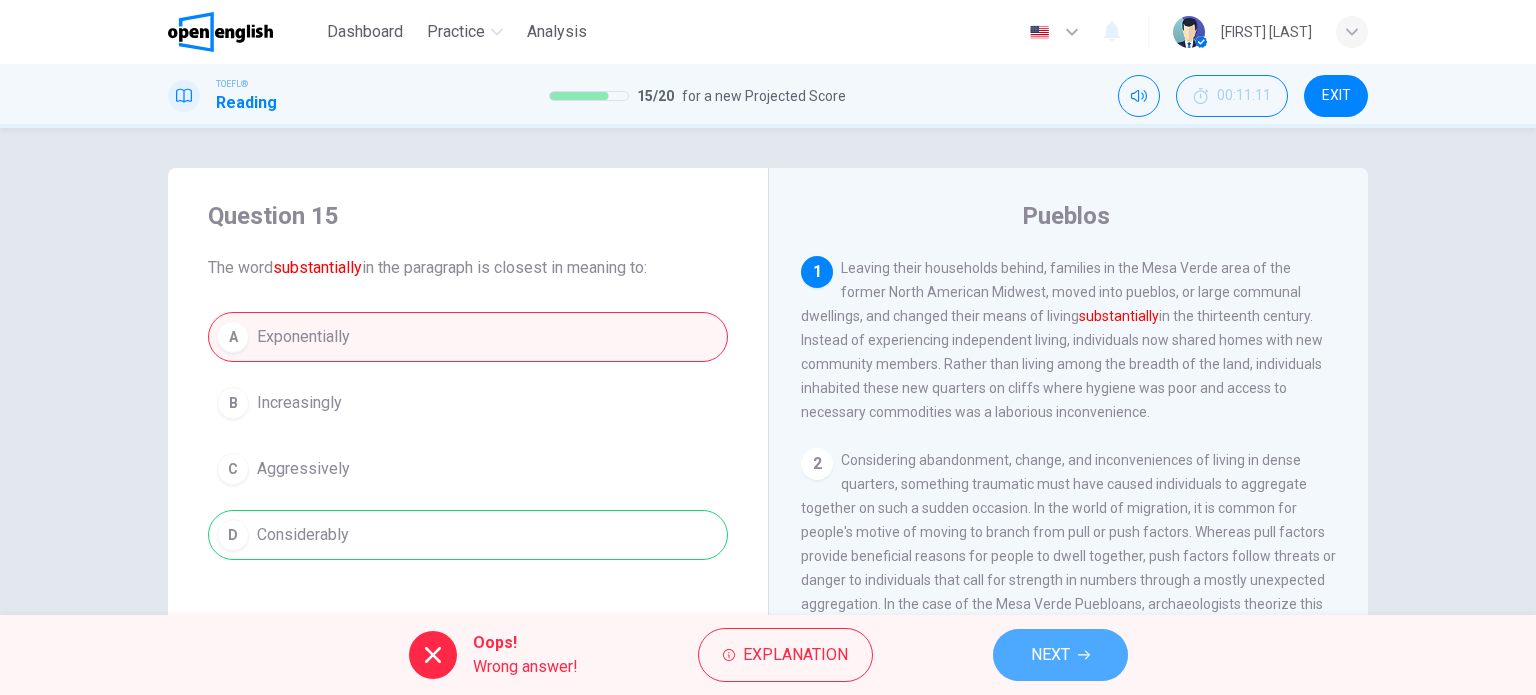 click on "NEXT" at bounding box center [1060, 655] 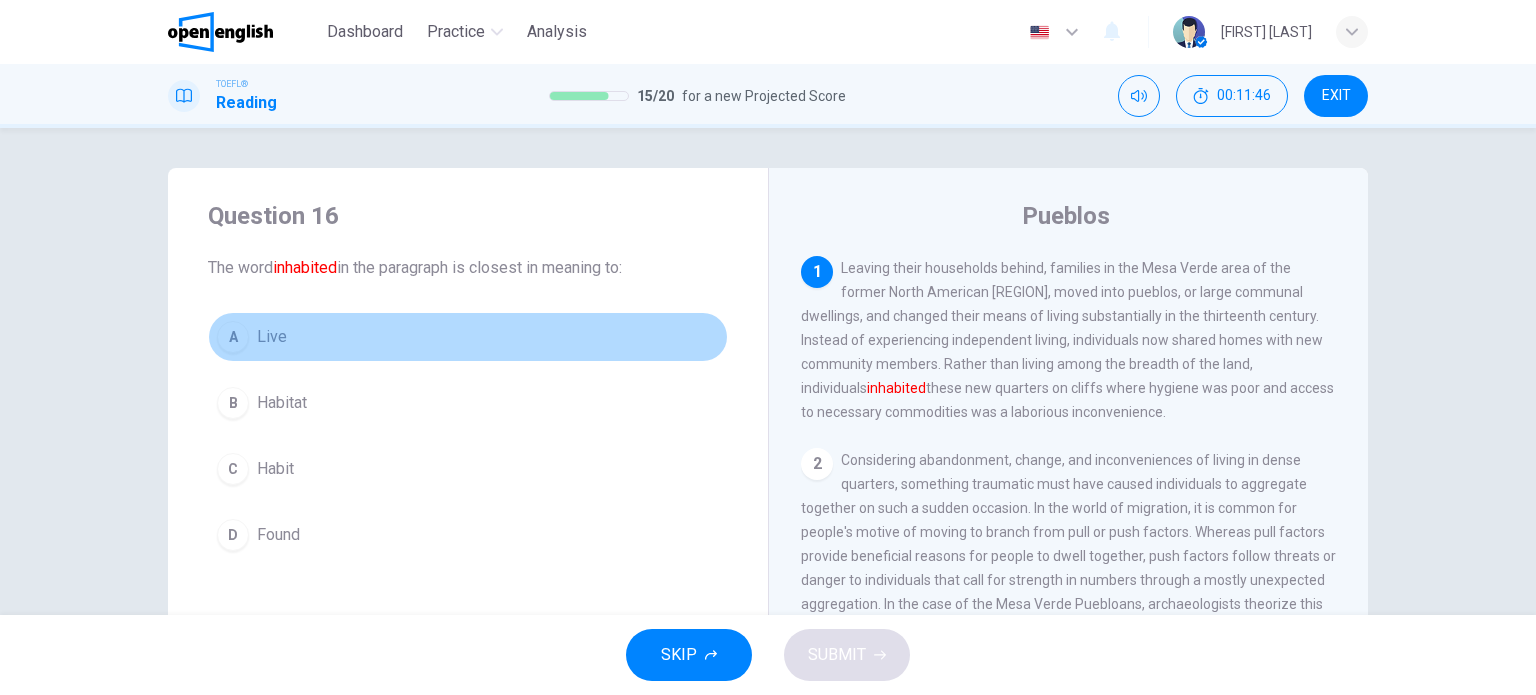 drag, startPoint x: 230, startPoint y: 344, endPoint x: 256, endPoint y: 357, distance: 29.068884 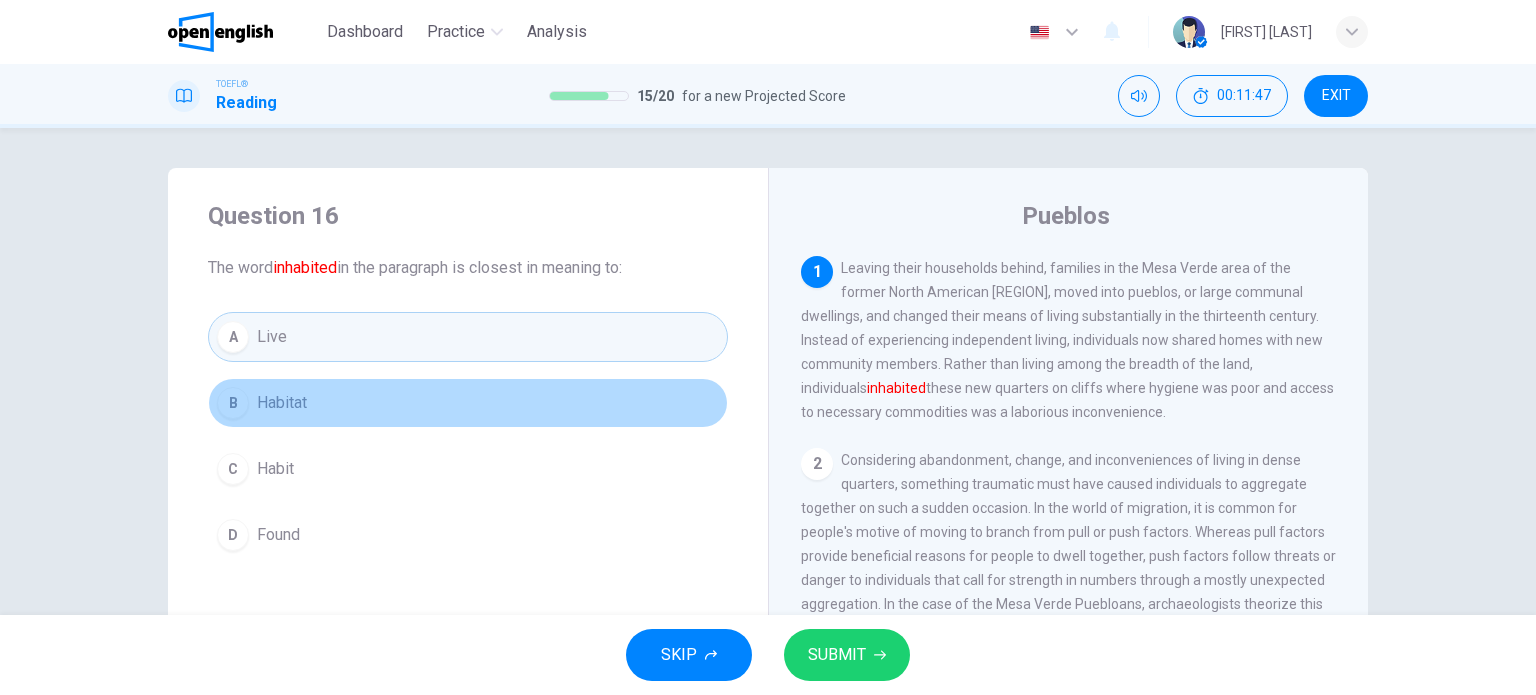 click on "B Habitat" at bounding box center (468, 403) 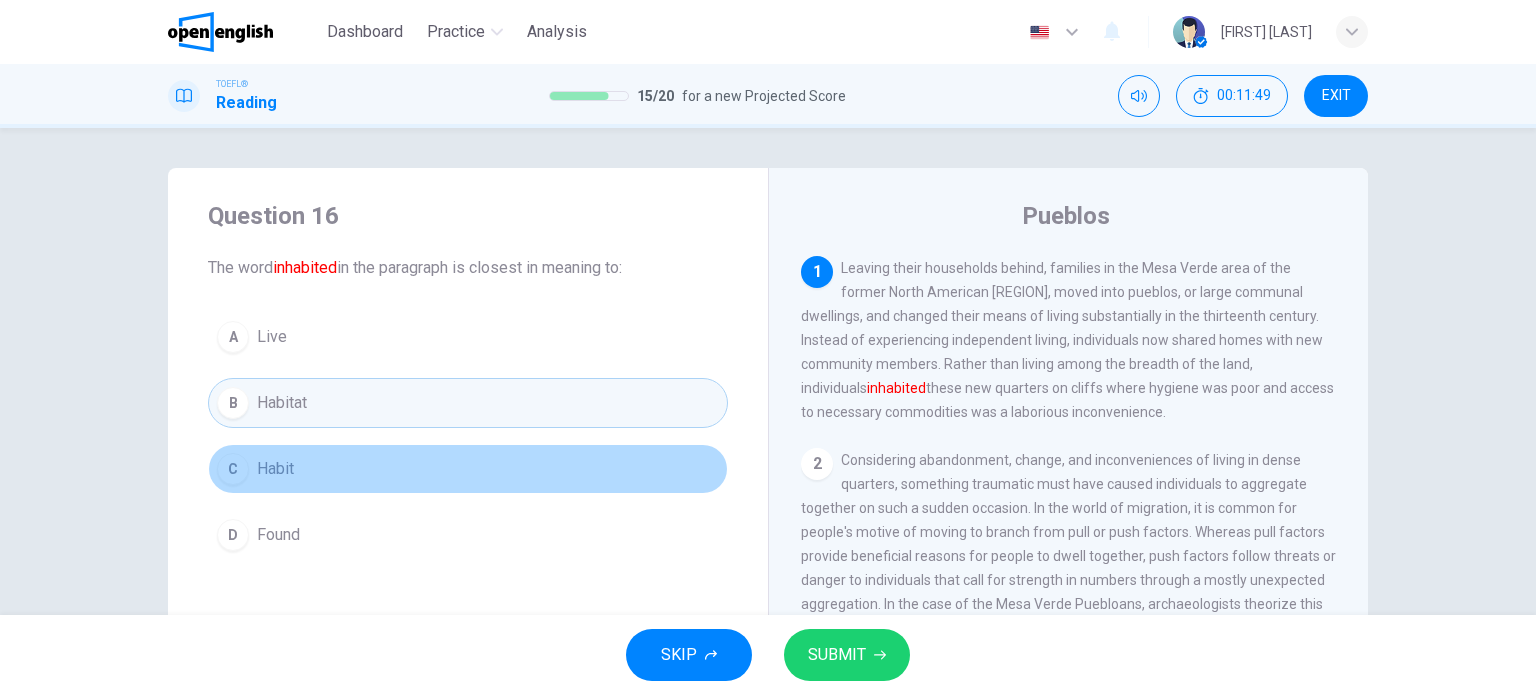 click on "C Habit" at bounding box center [468, 469] 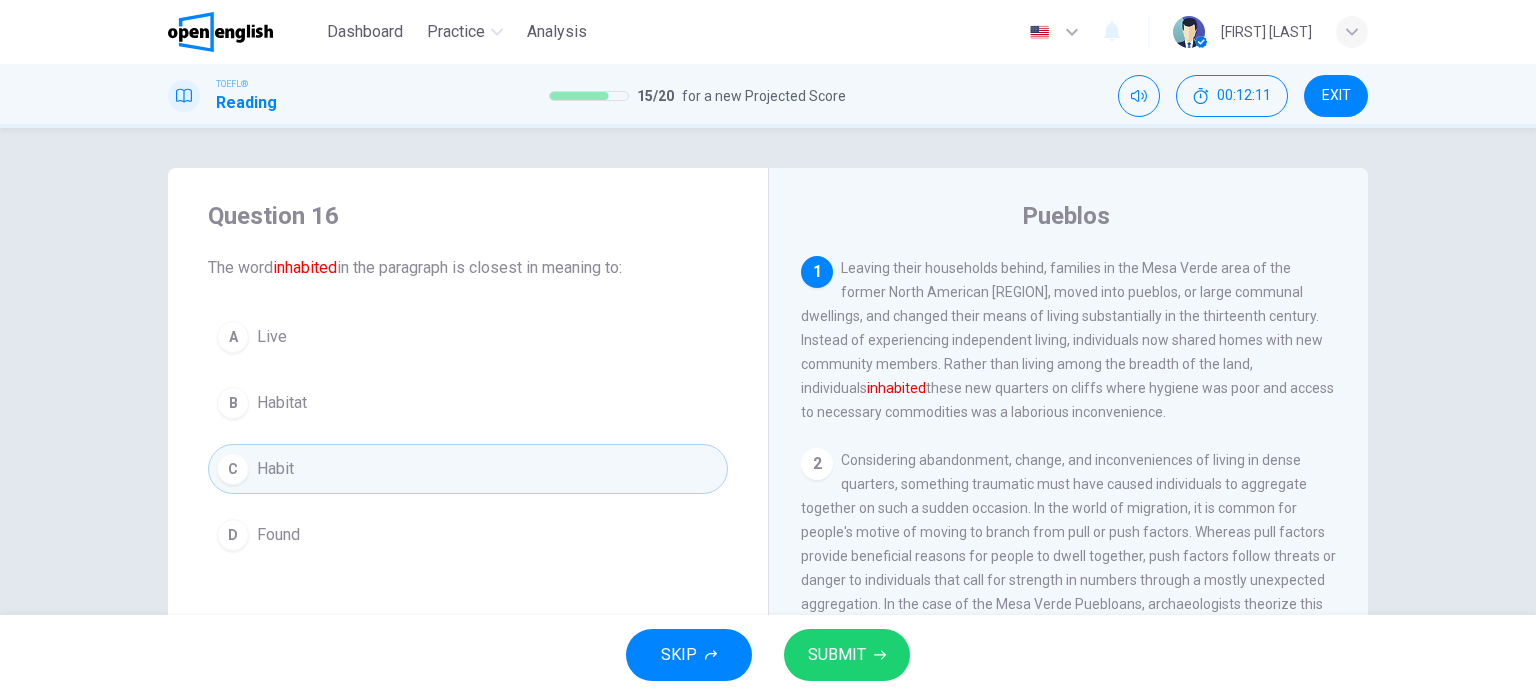 drag, startPoint x: 864, startPoint y: 392, endPoint x: 945, endPoint y: 395, distance: 81.055534 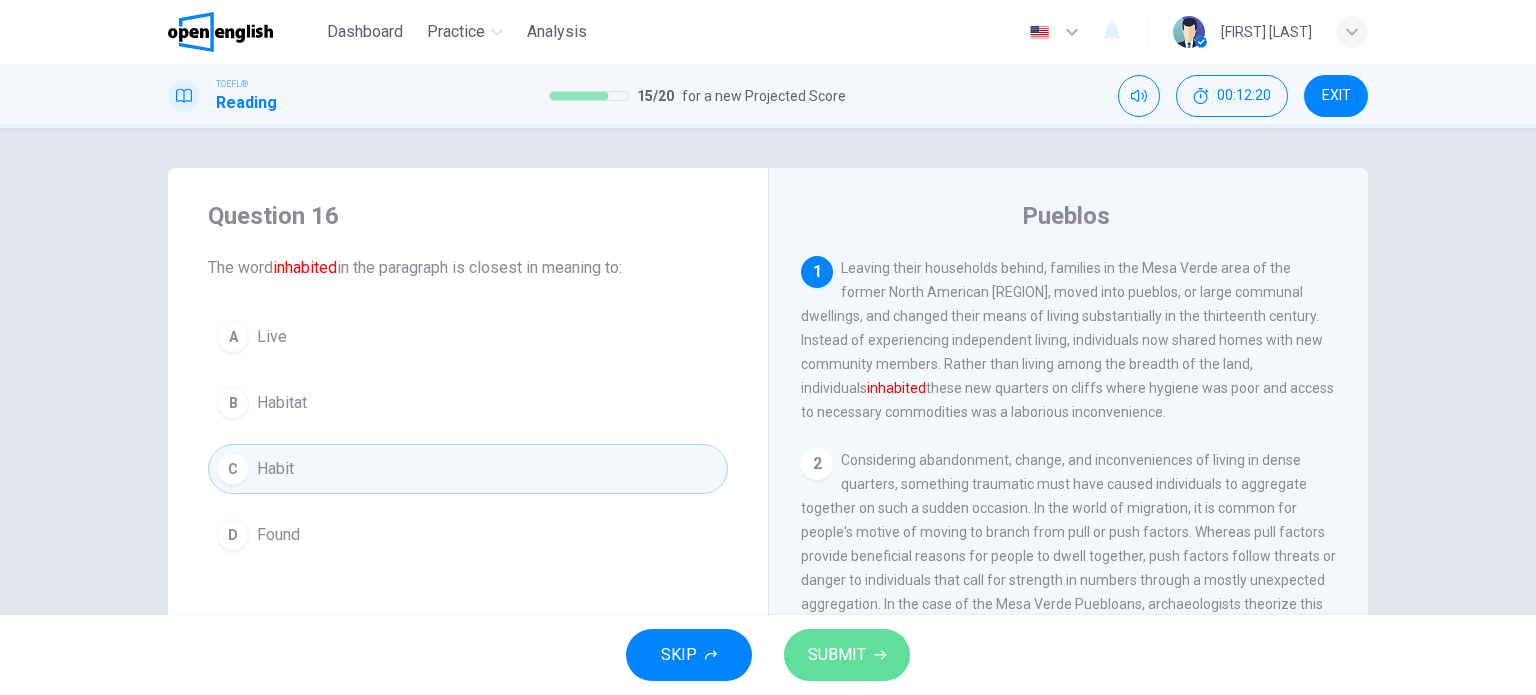 click on "SUBMIT" at bounding box center (847, 655) 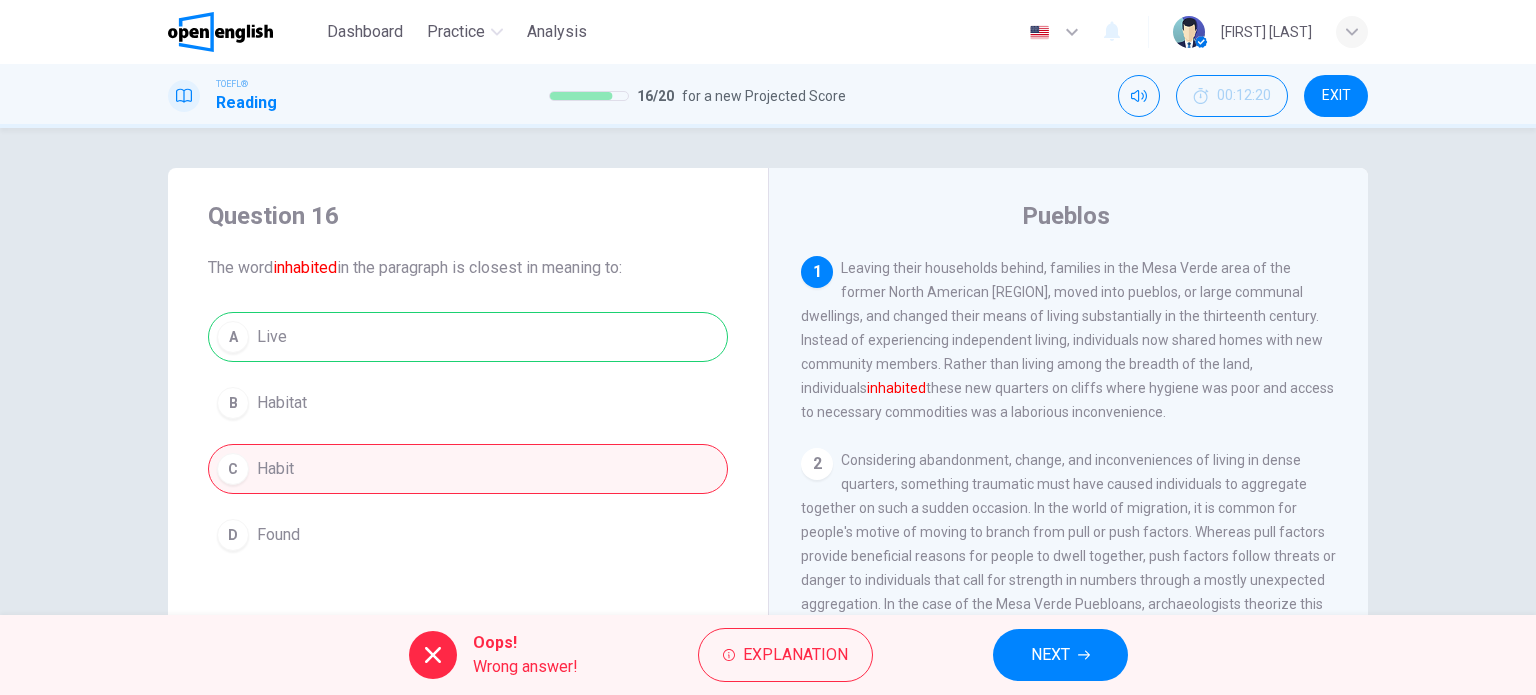 click on "A Live B Habitat C Habit D Found" at bounding box center (468, 436) 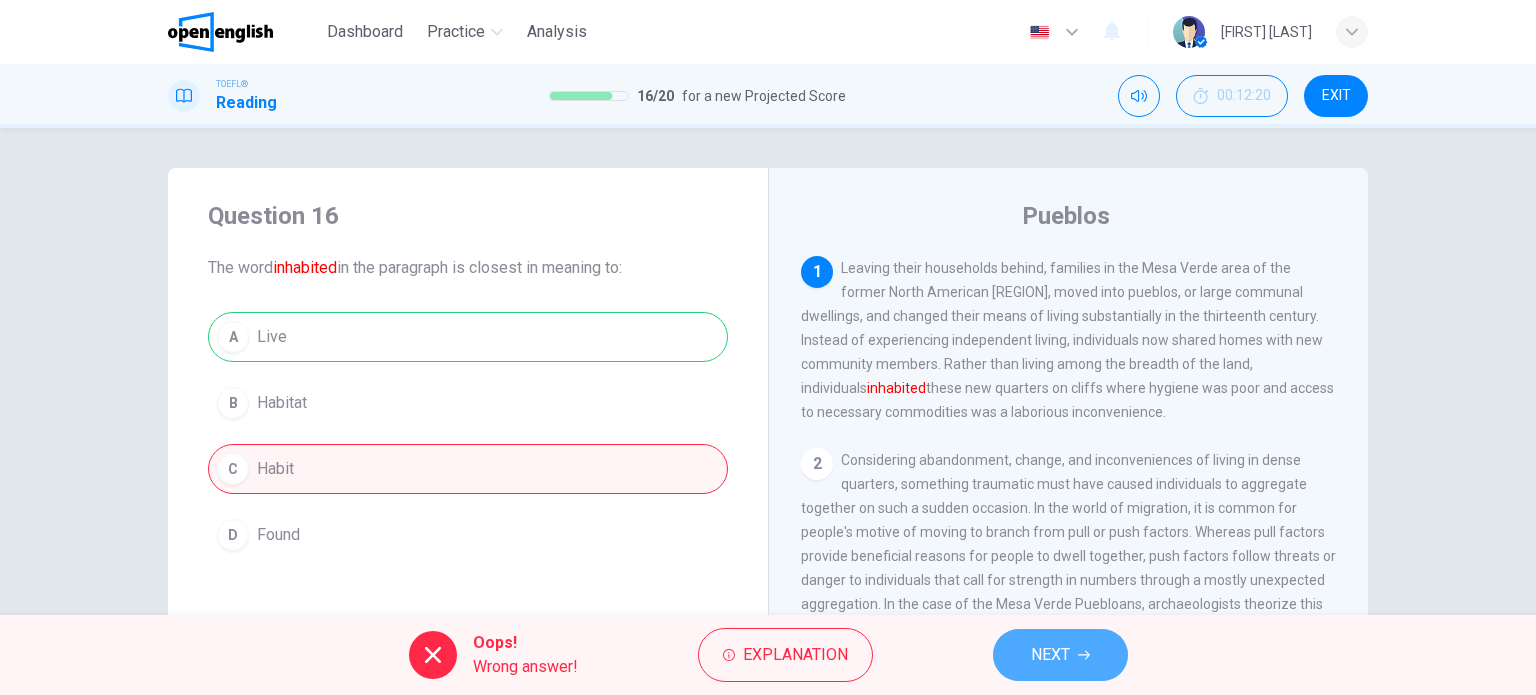 click on "NEXT" at bounding box center (1050, 655) 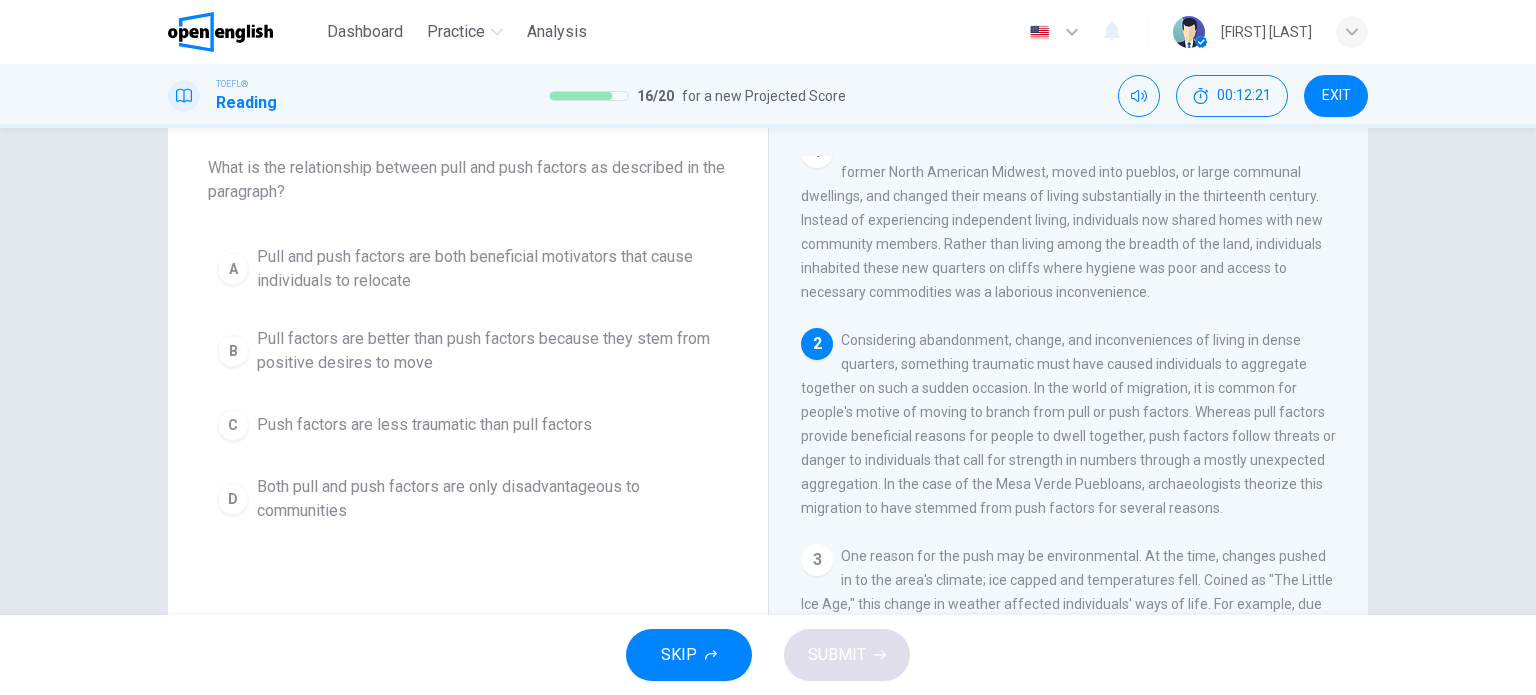 scroll, scrollTop: 0, scrollLeft: 0, axis: both 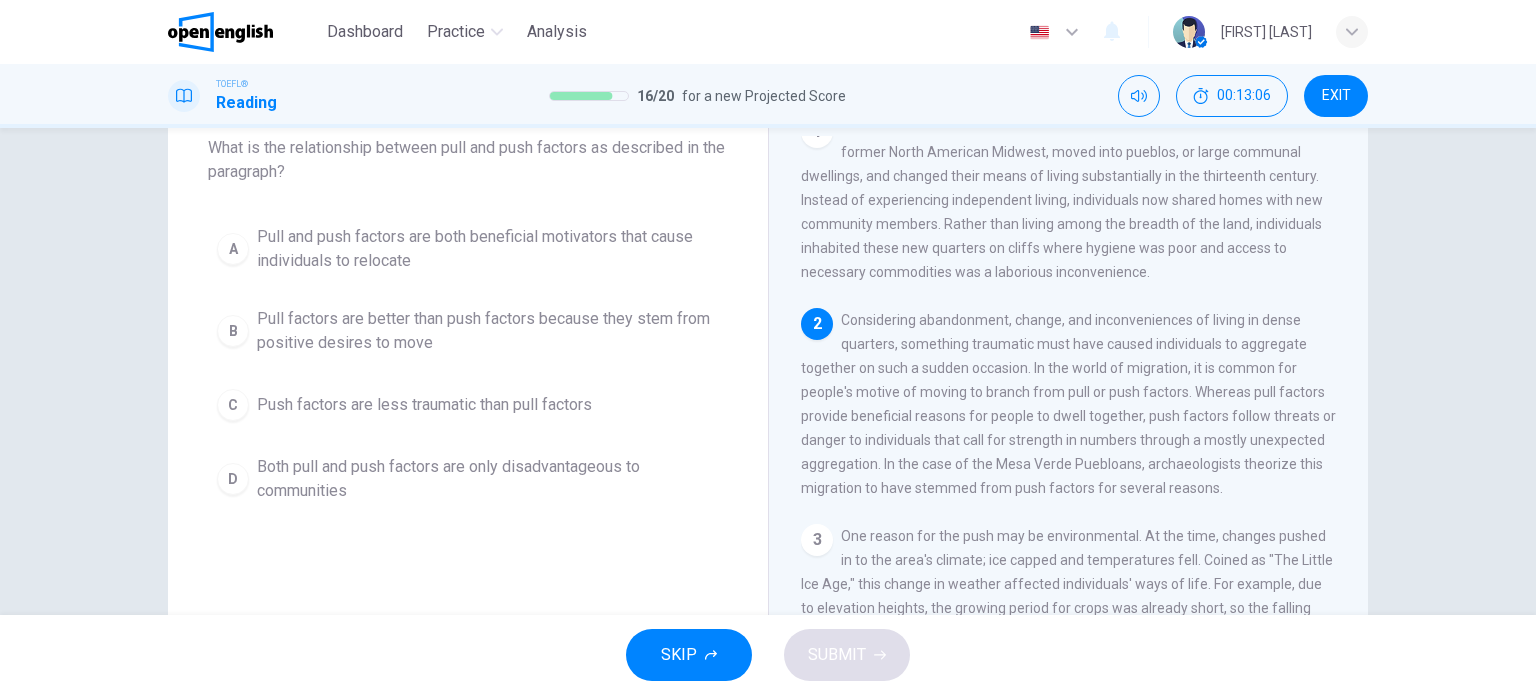 click on "D" at bounding box center (233, 479) 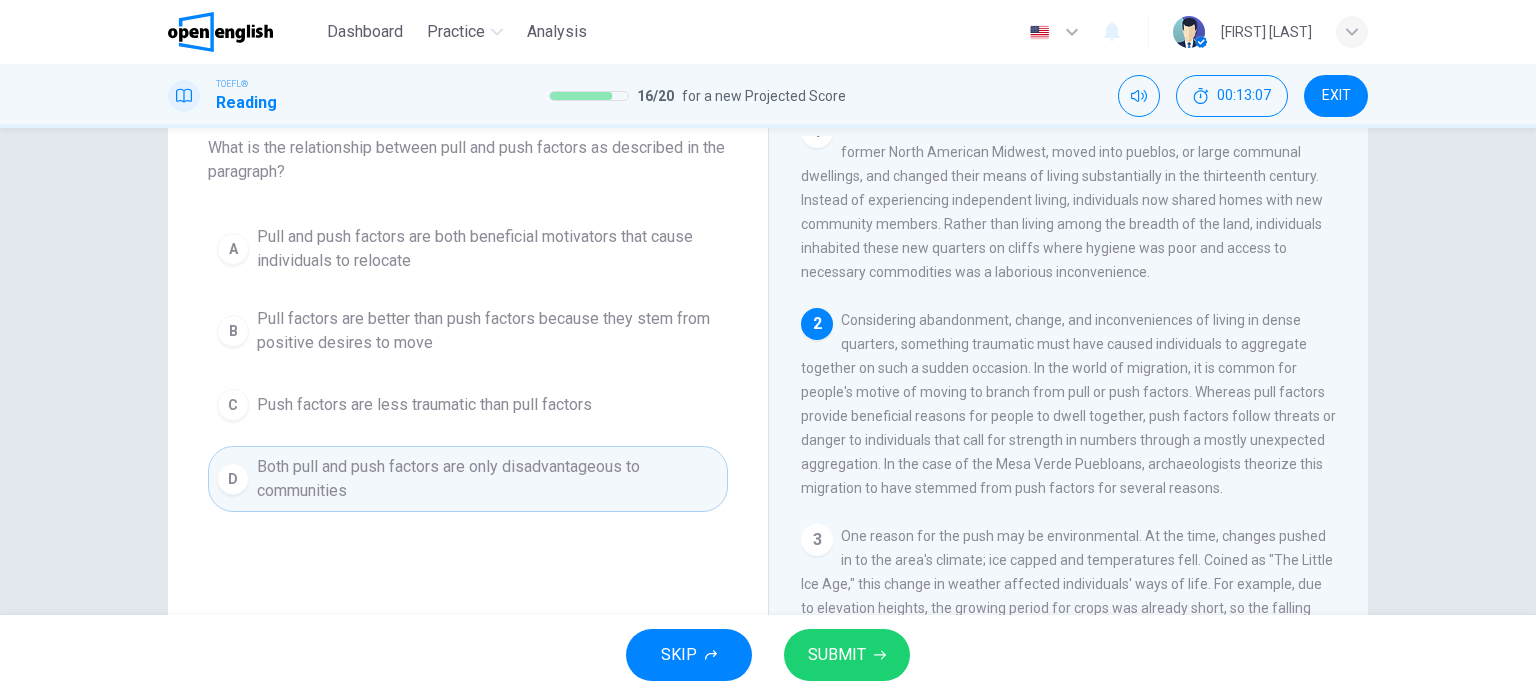 click on "SUBMIT" at bounding box center (837, 655) 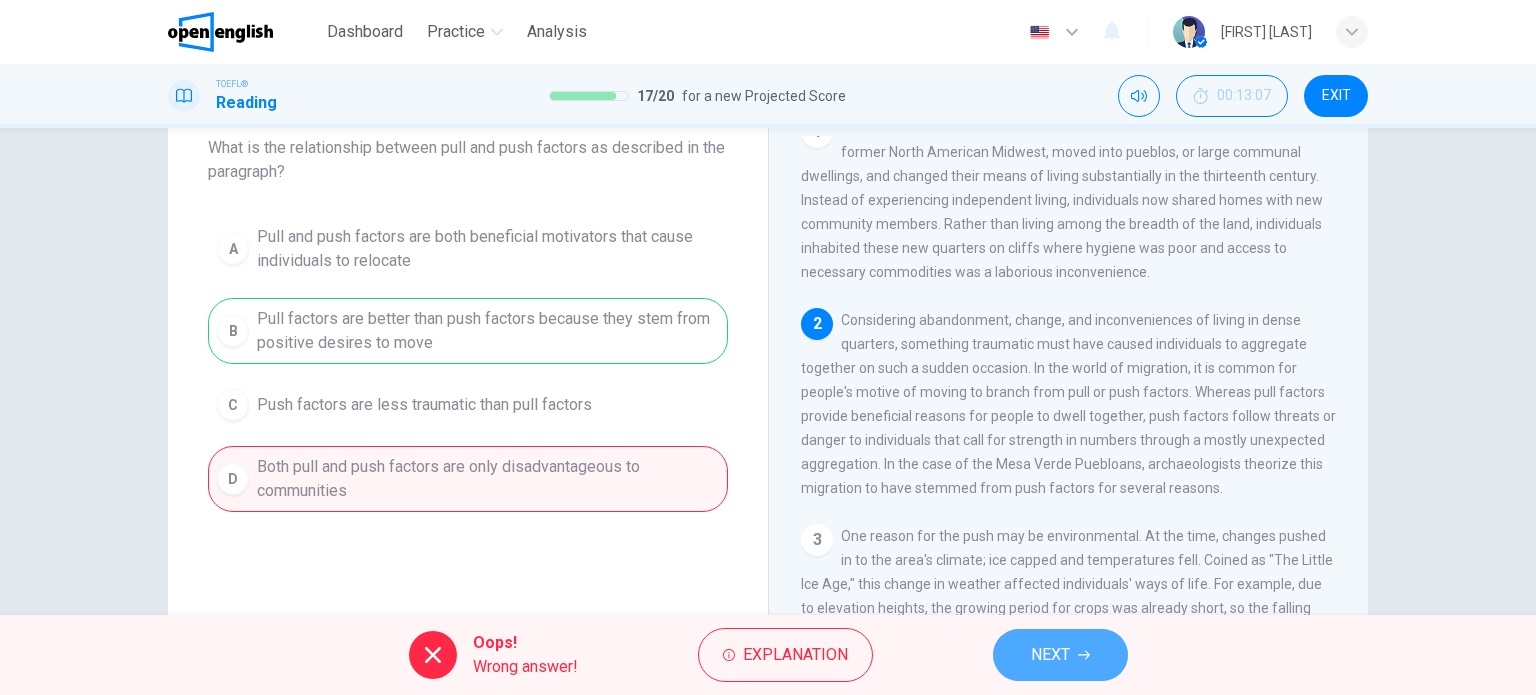 click on "NEXT" at bounding box center (1060, 655) 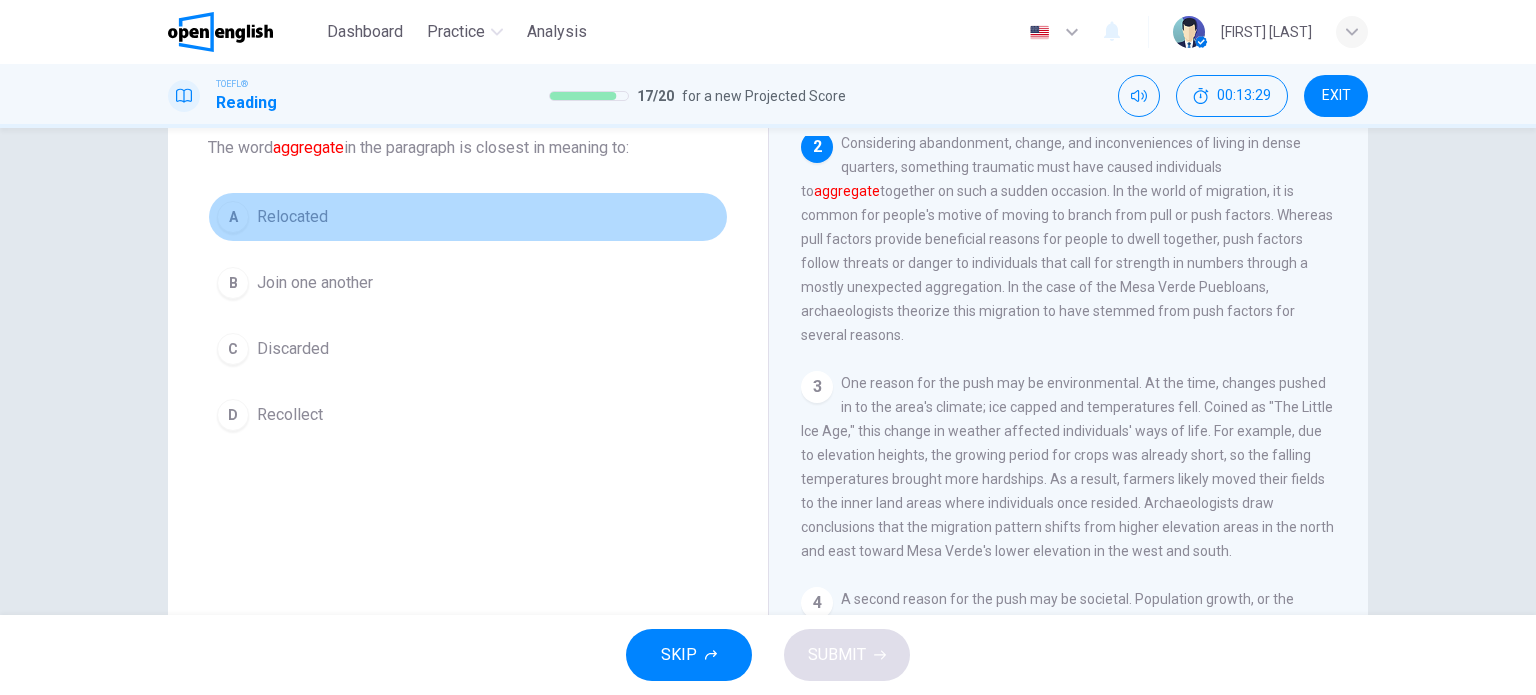 click on "A" at bounding box center [233, 217] 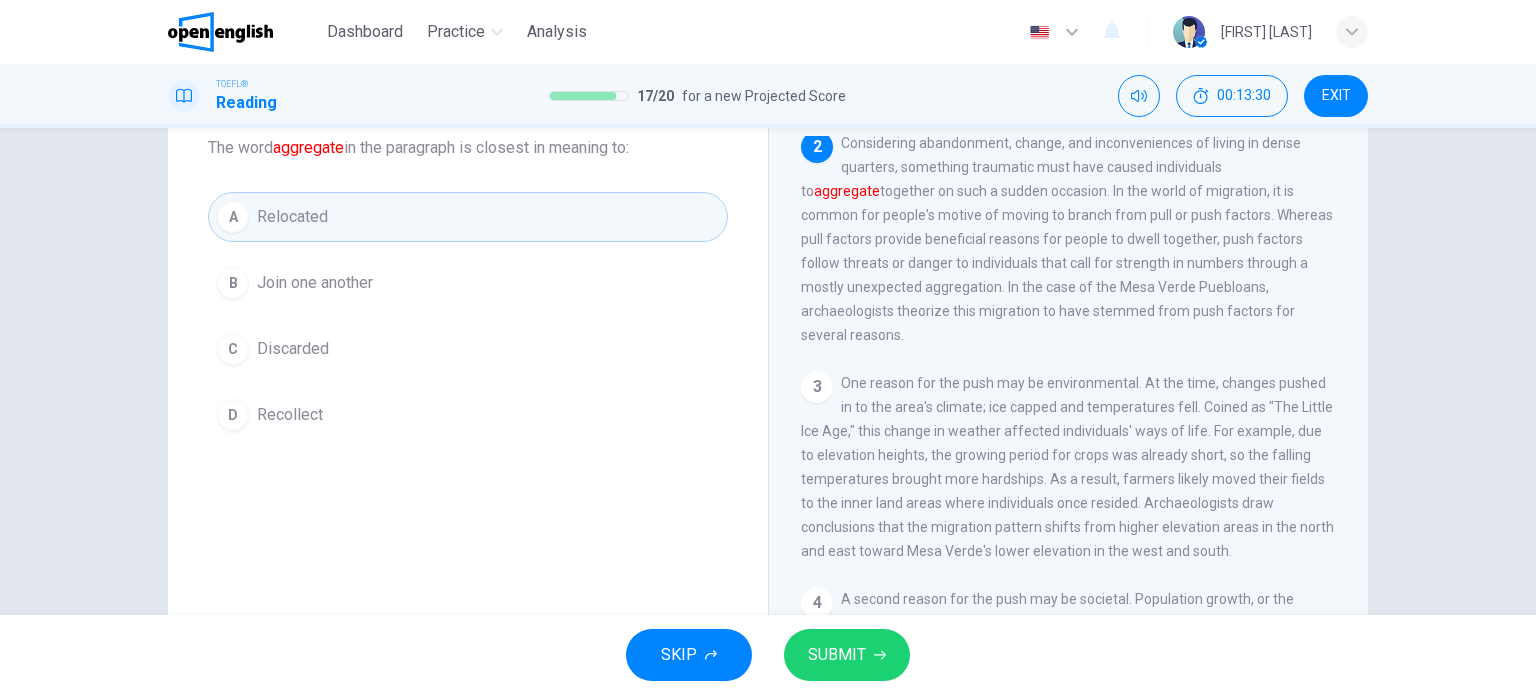 click on "SUBMIT" at bounding box center [837, 655] 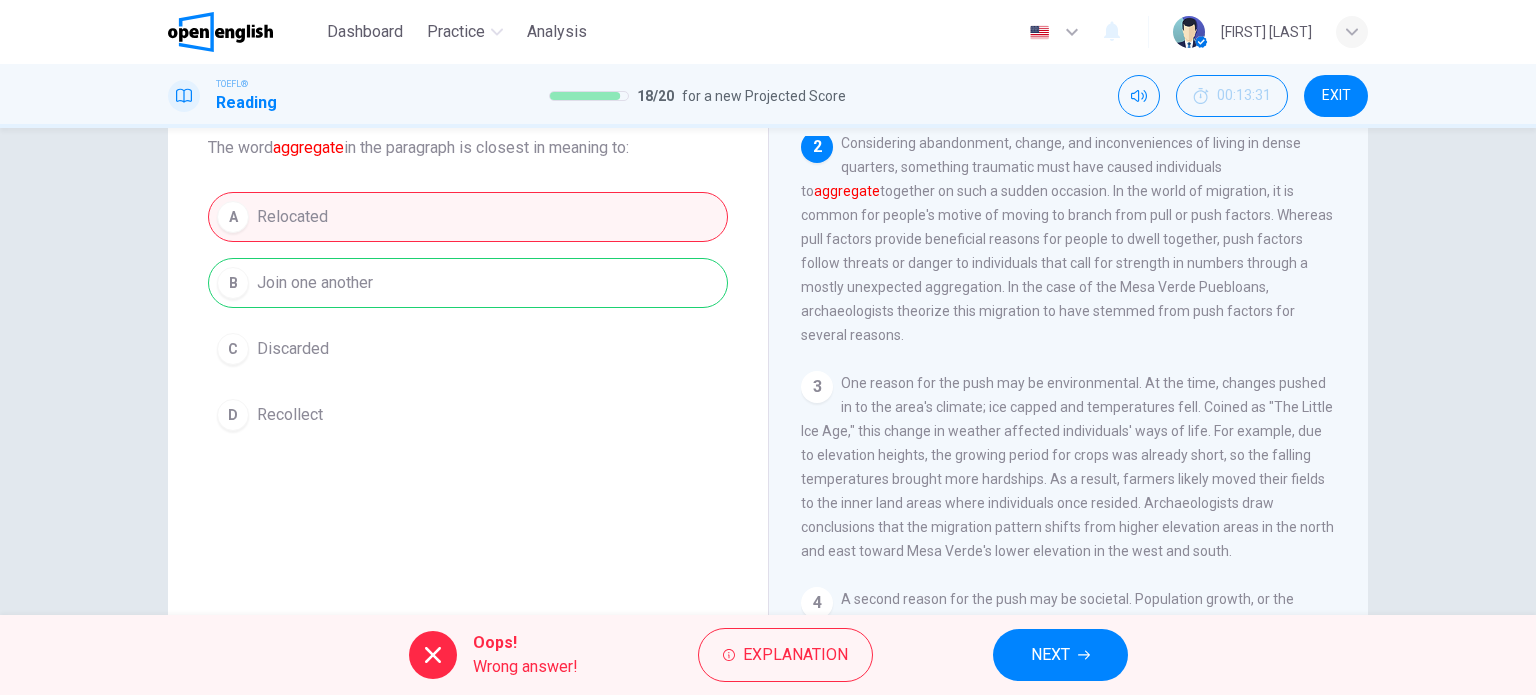 click on "A Relocated B Join one another C Discarded D Recollect" at bounding box center [468, 316] 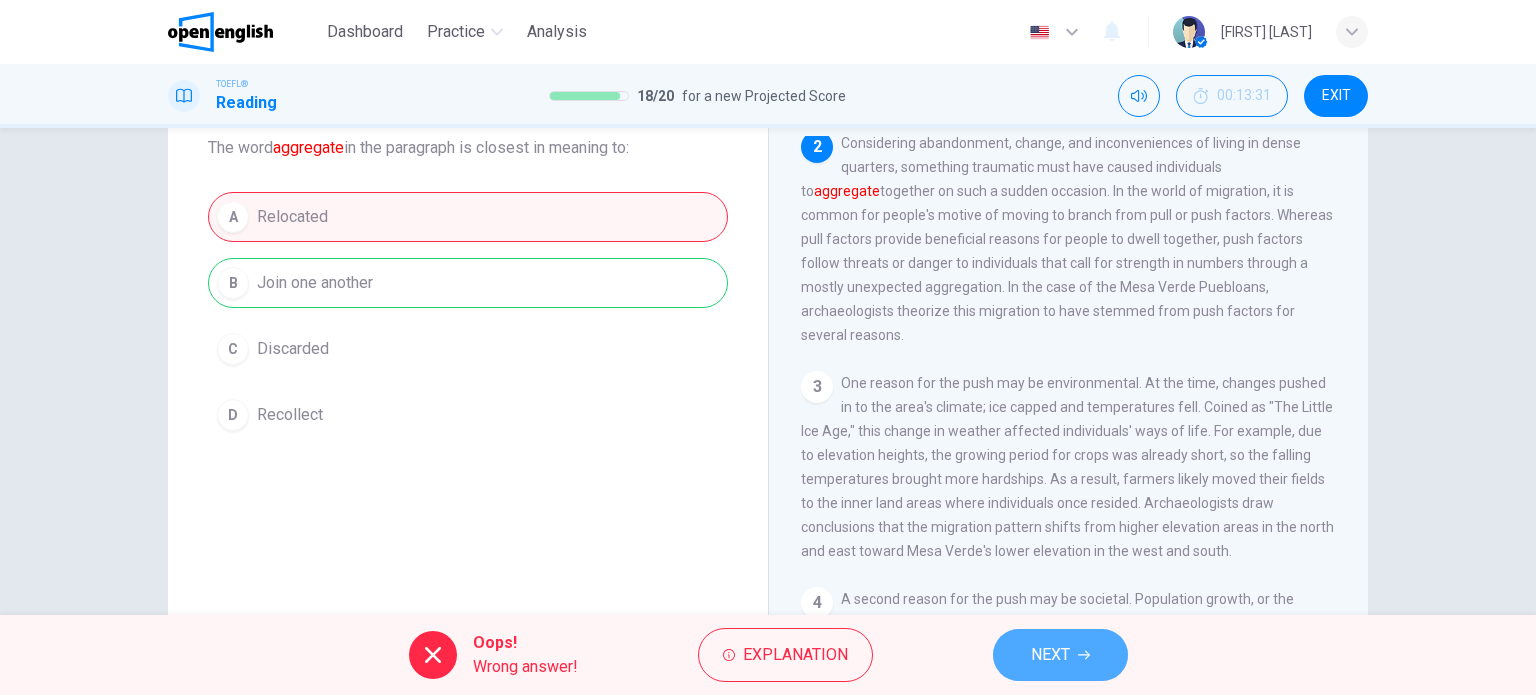drag, startPoint x: 1074, startPoint y: 650, endPoint x: 1063, endPoint y: 651, distance: 11.045361 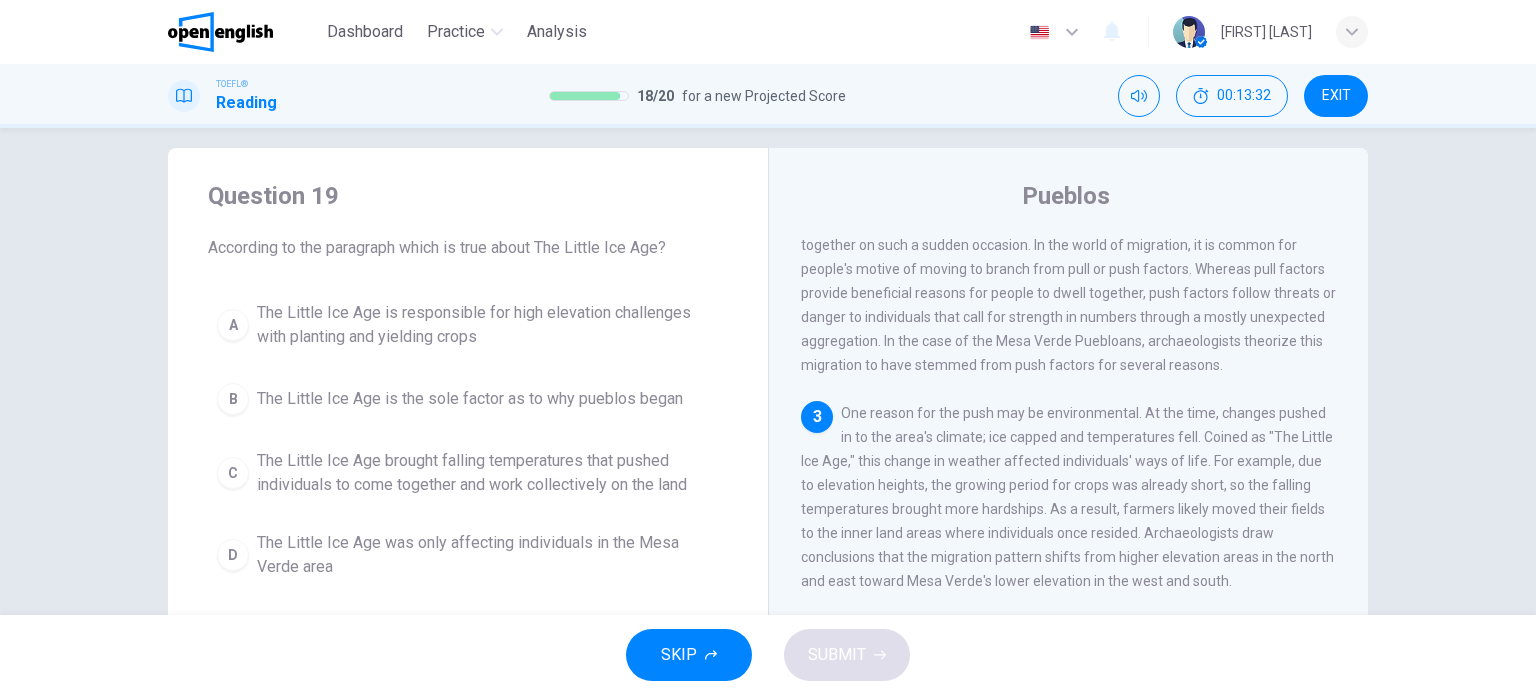 scroll, scrollTop: 0, scrollLeft: 0, axis: both 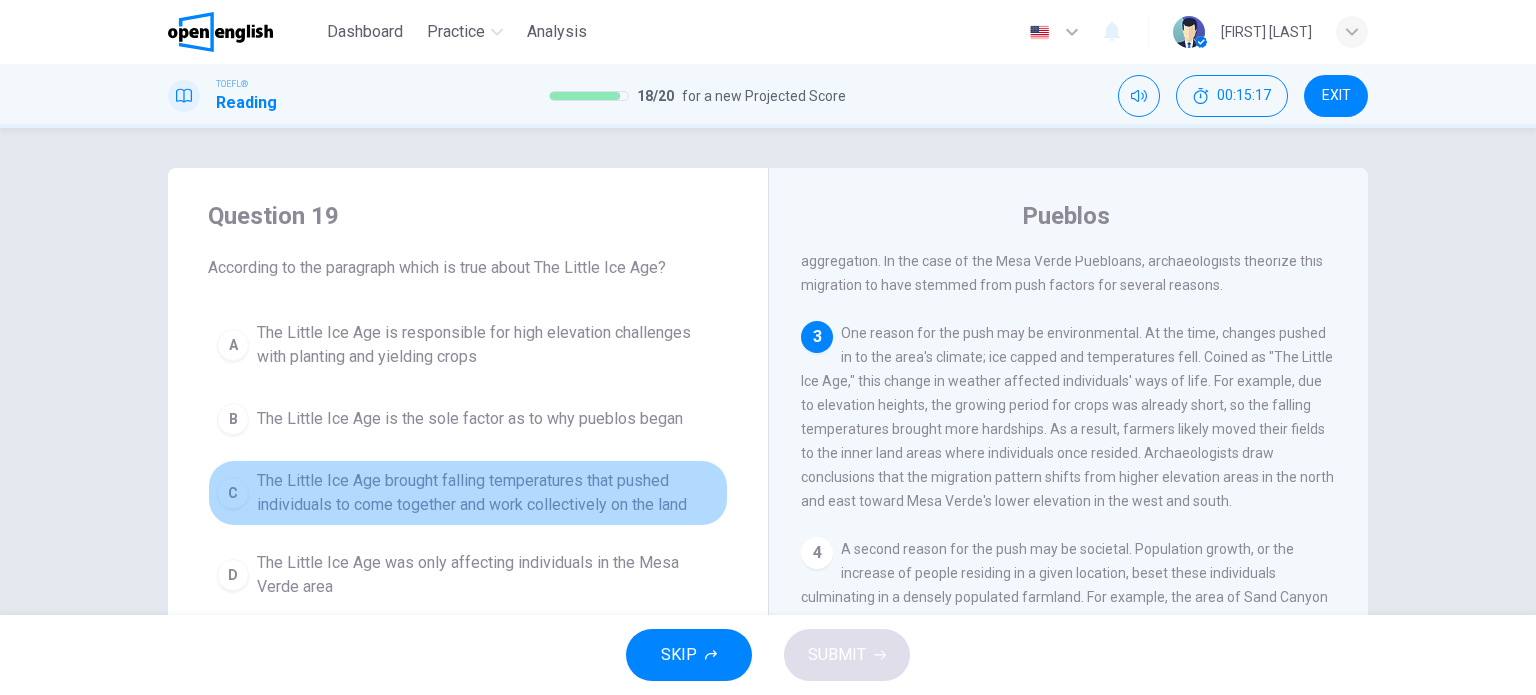 click on "C" at bounding box center [233, 493] 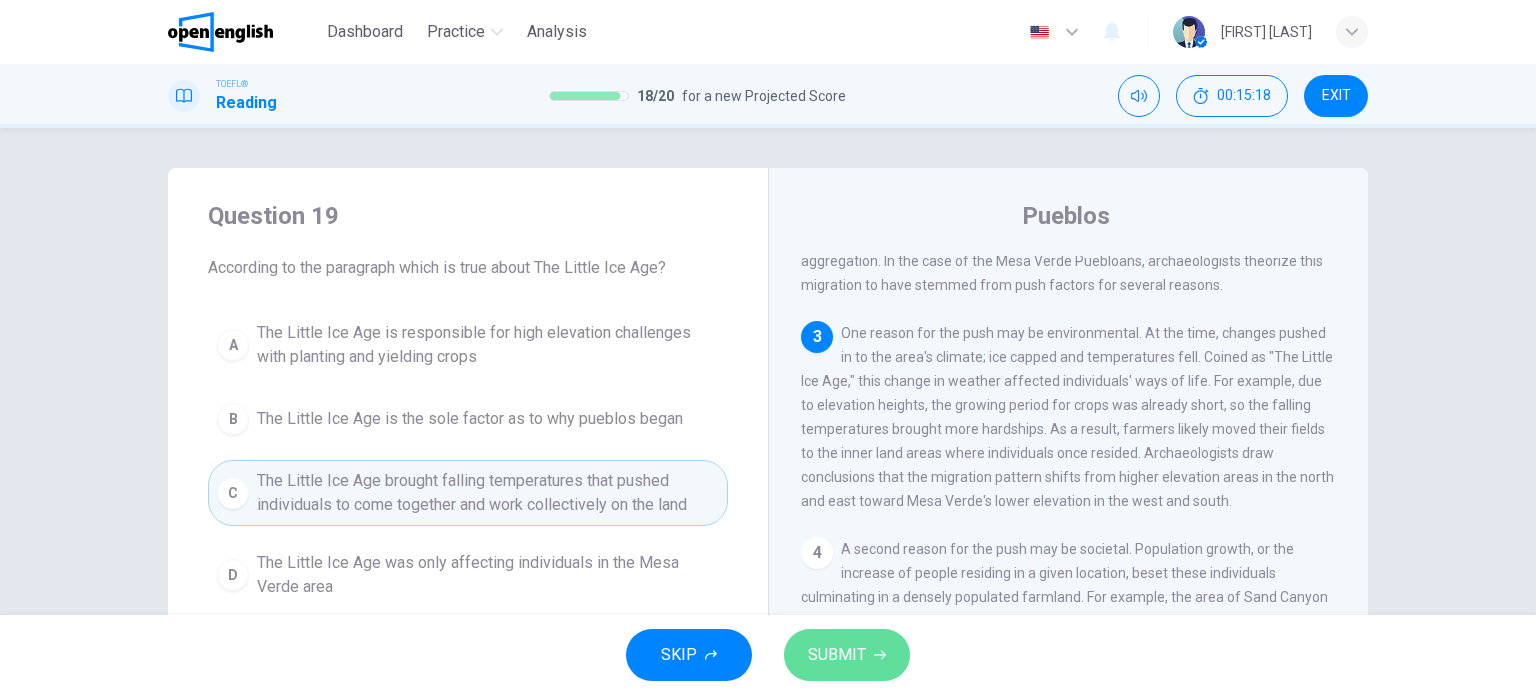 drag, startPoint x: 856, startPoint y: 651, endPoint x: 844, endPoint y: 631, distance: 23.323807 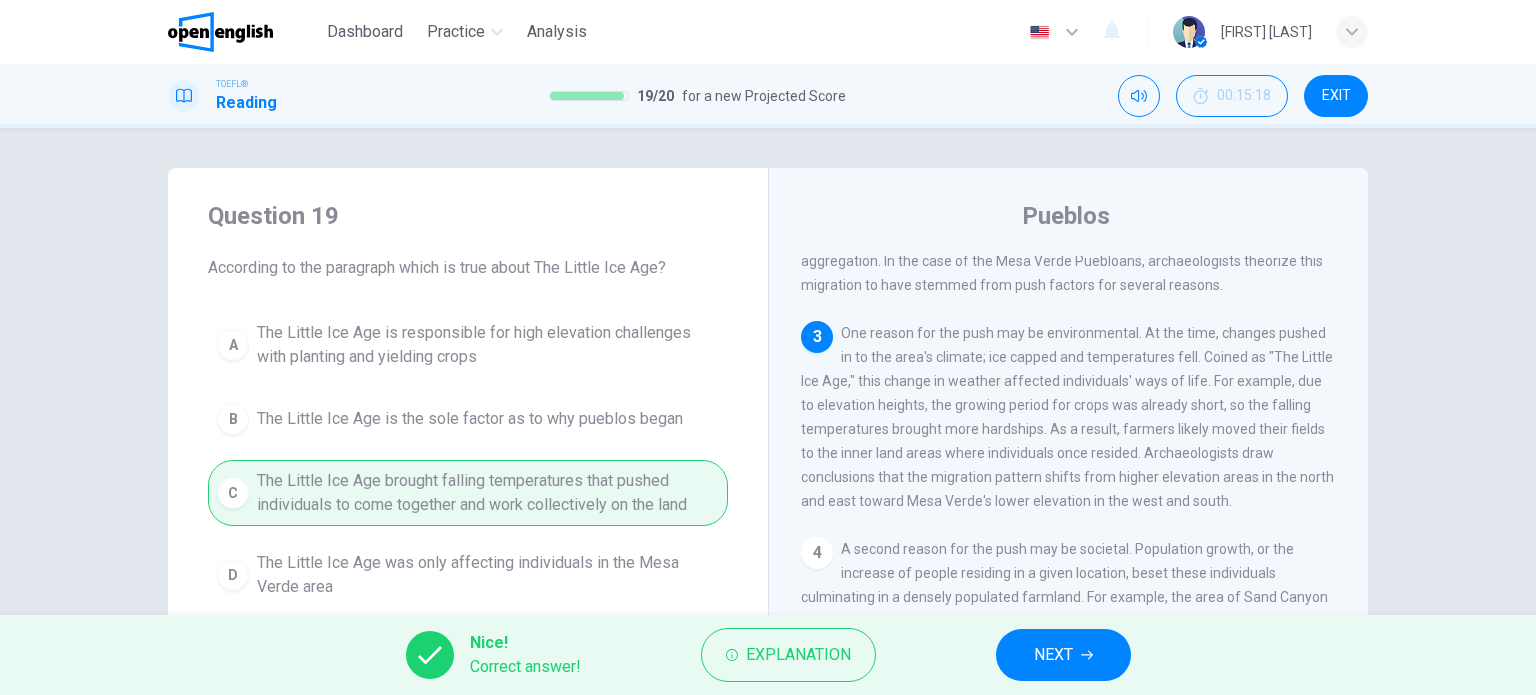 click on "NEXT" at bounding box center [1053, 655] 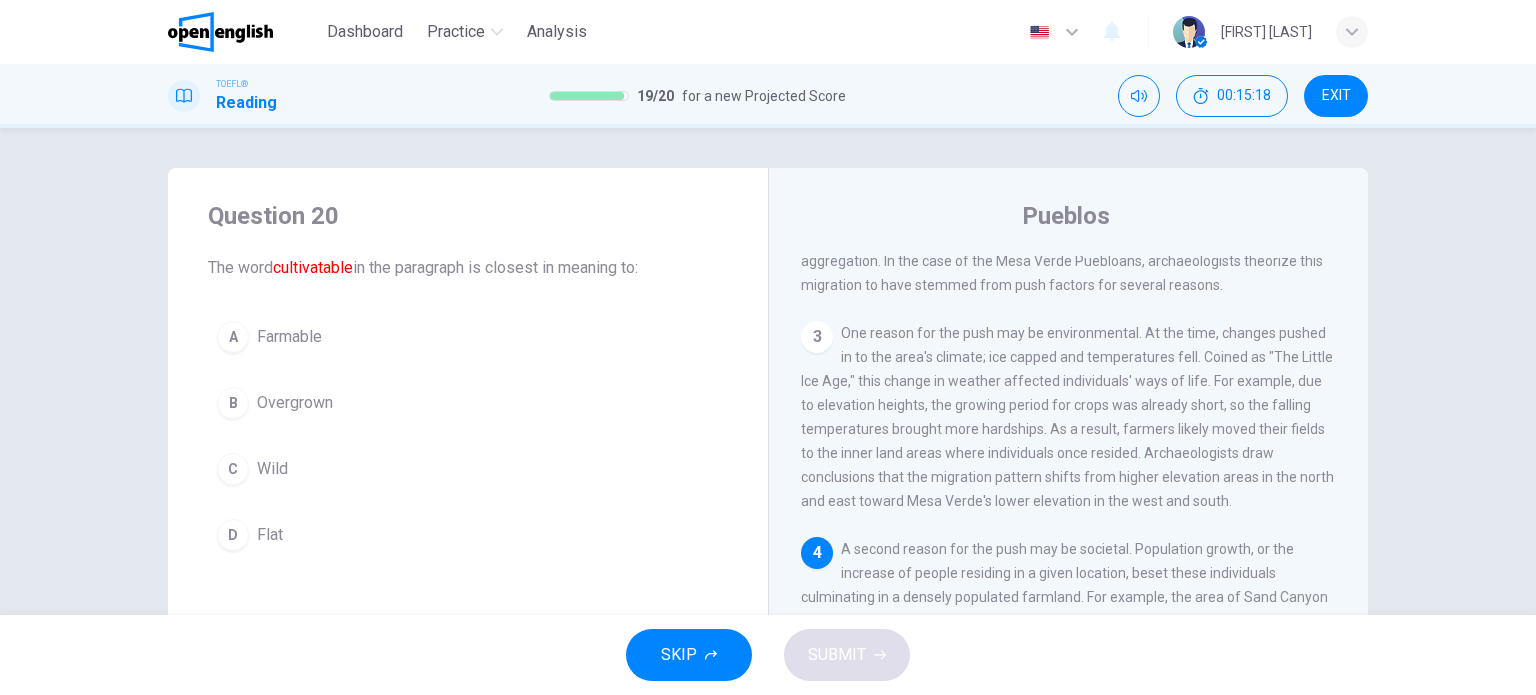 scroll, scrollTop: 515, scrollLeft: 0, axis: vertical 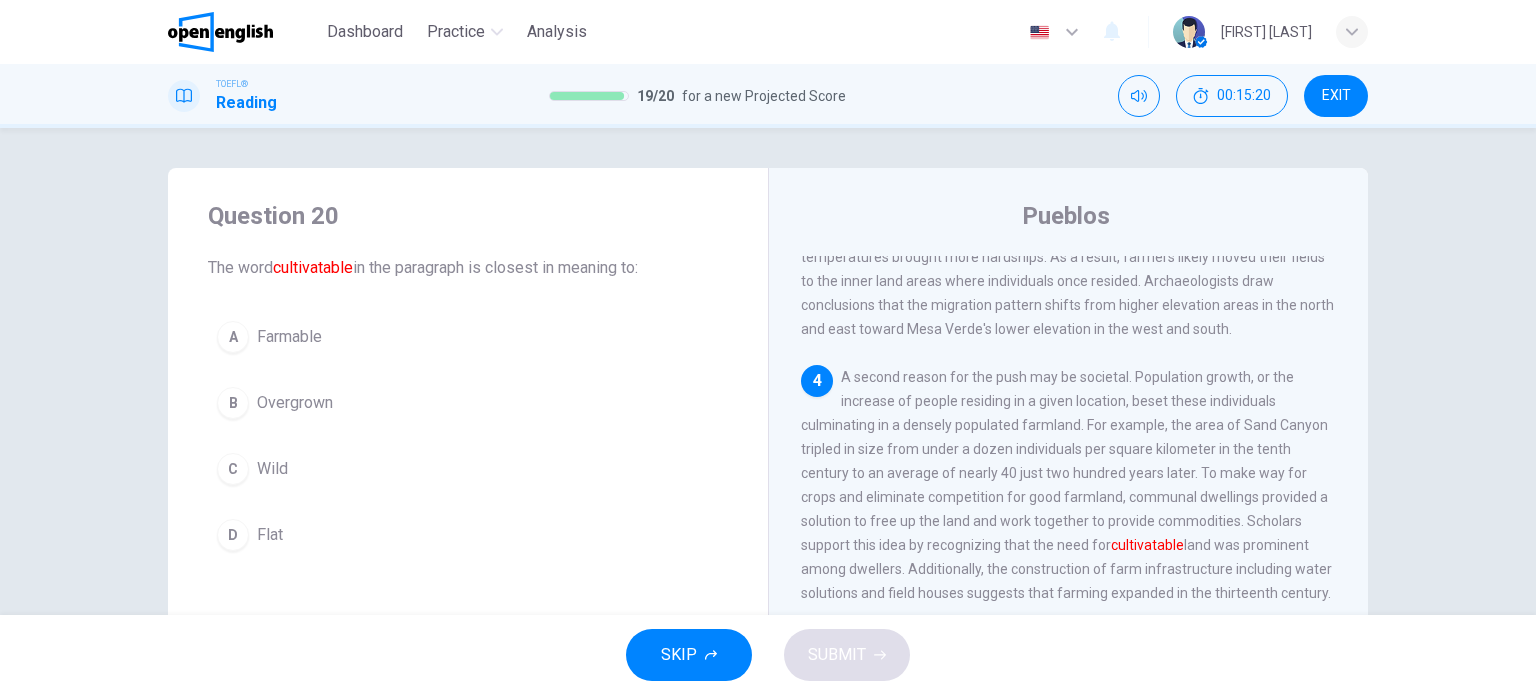 click on "A" at bounding box center (233, 337) 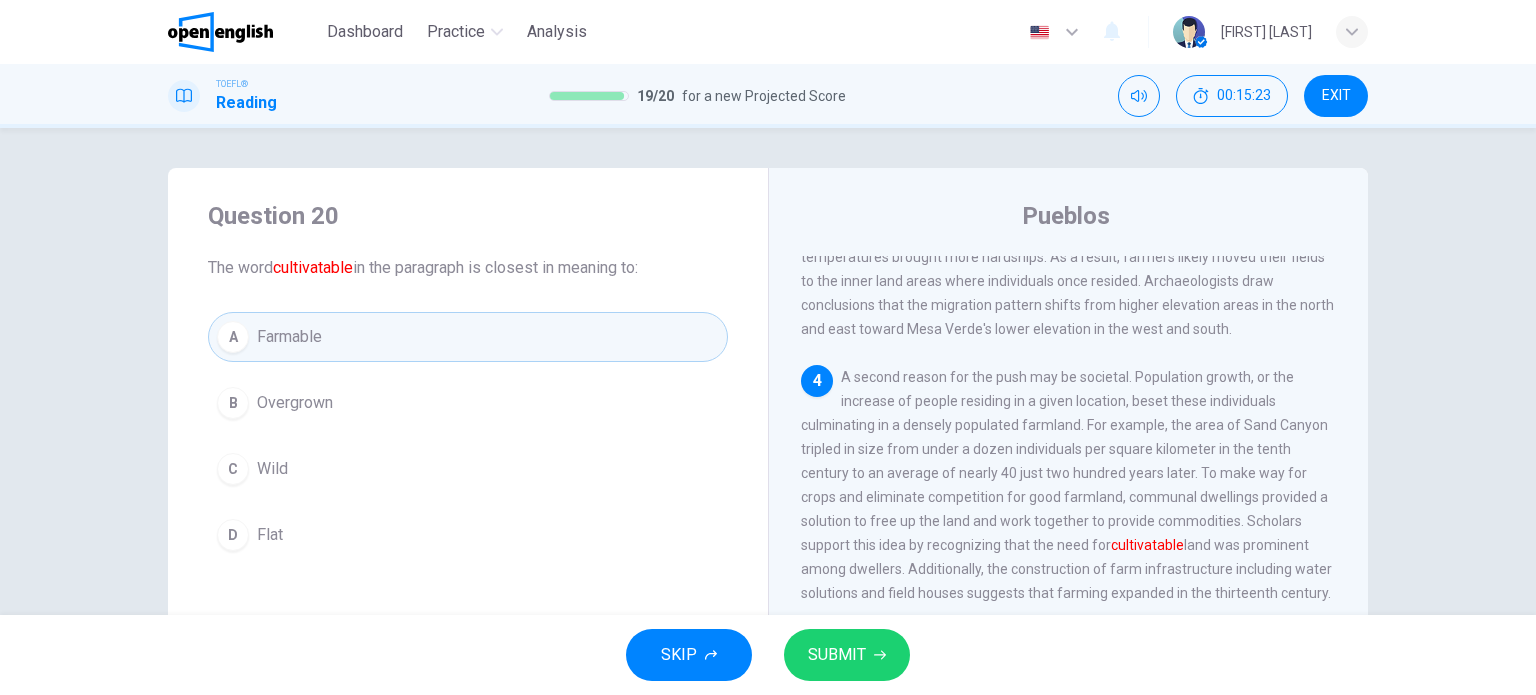 click on "SUBMIT" at bounding box center (847, 655) 